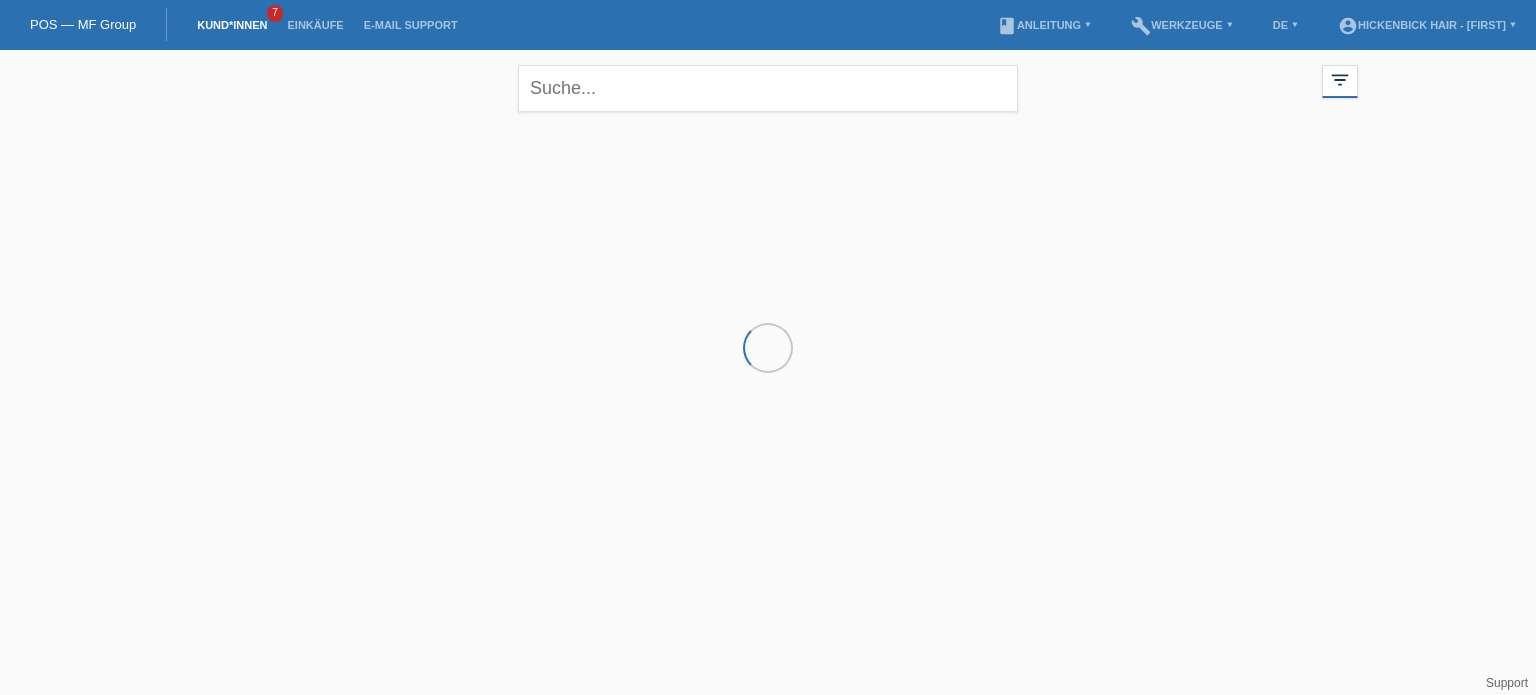 scroll, scrollTop: 0, scrollLeft: 0, axis: both 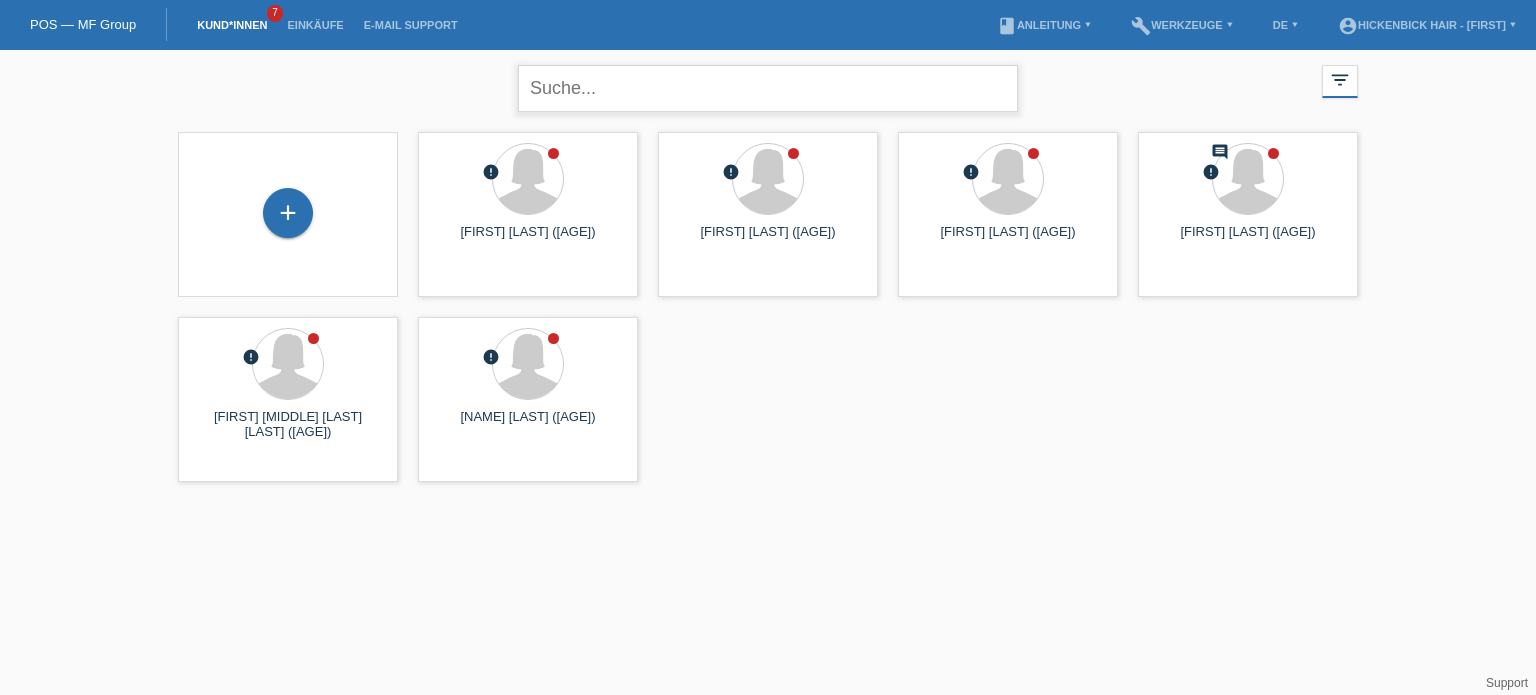 click at bounding box center (768, 88) 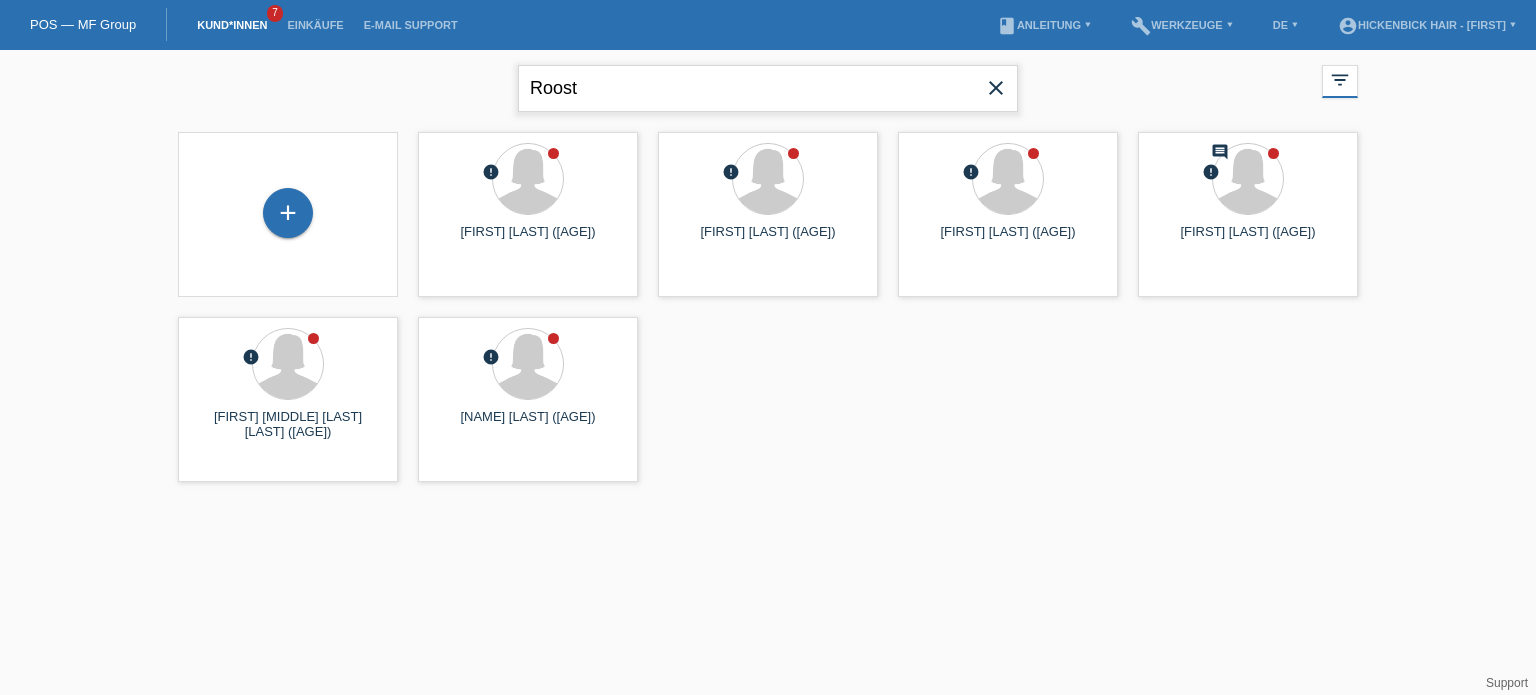 type on "[LAST]" 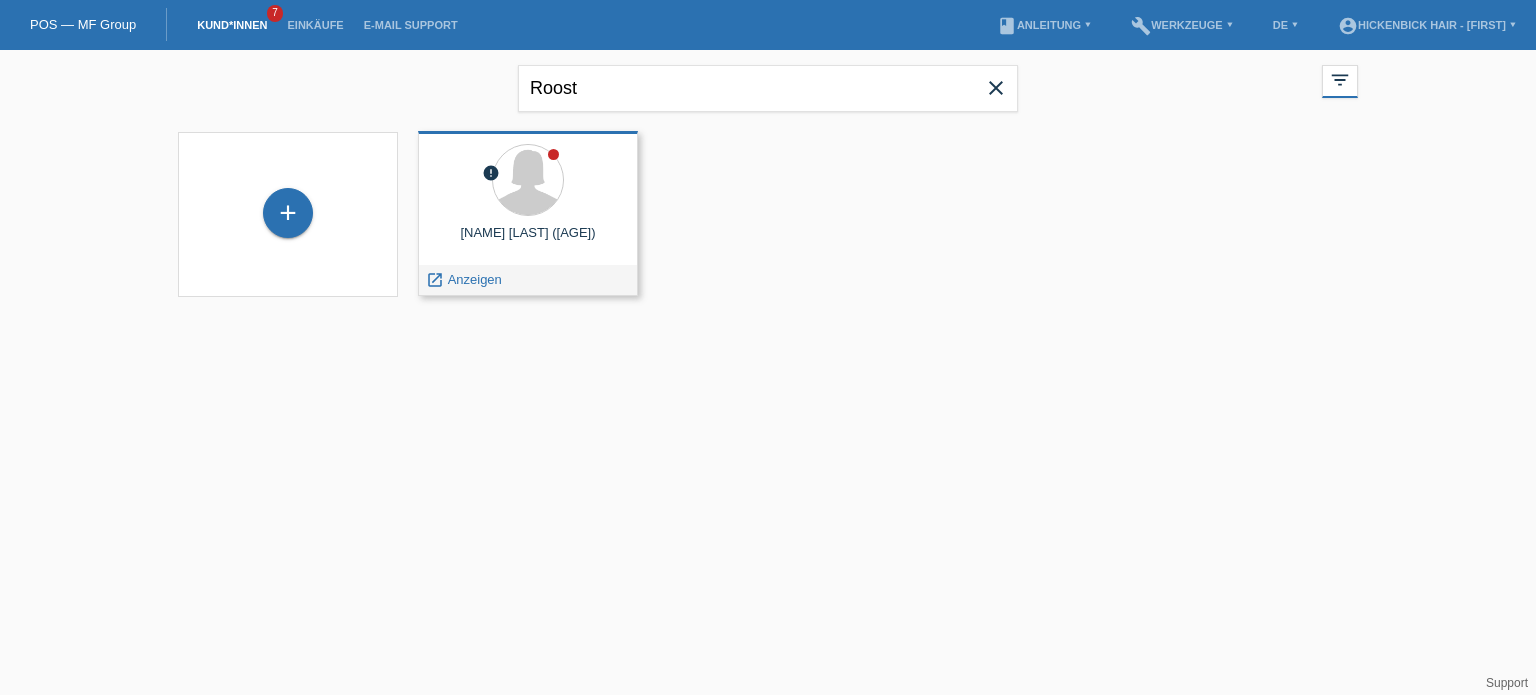 click on "[FIRST] [LAST] ([AGE])" at bounding box center [528, 241] 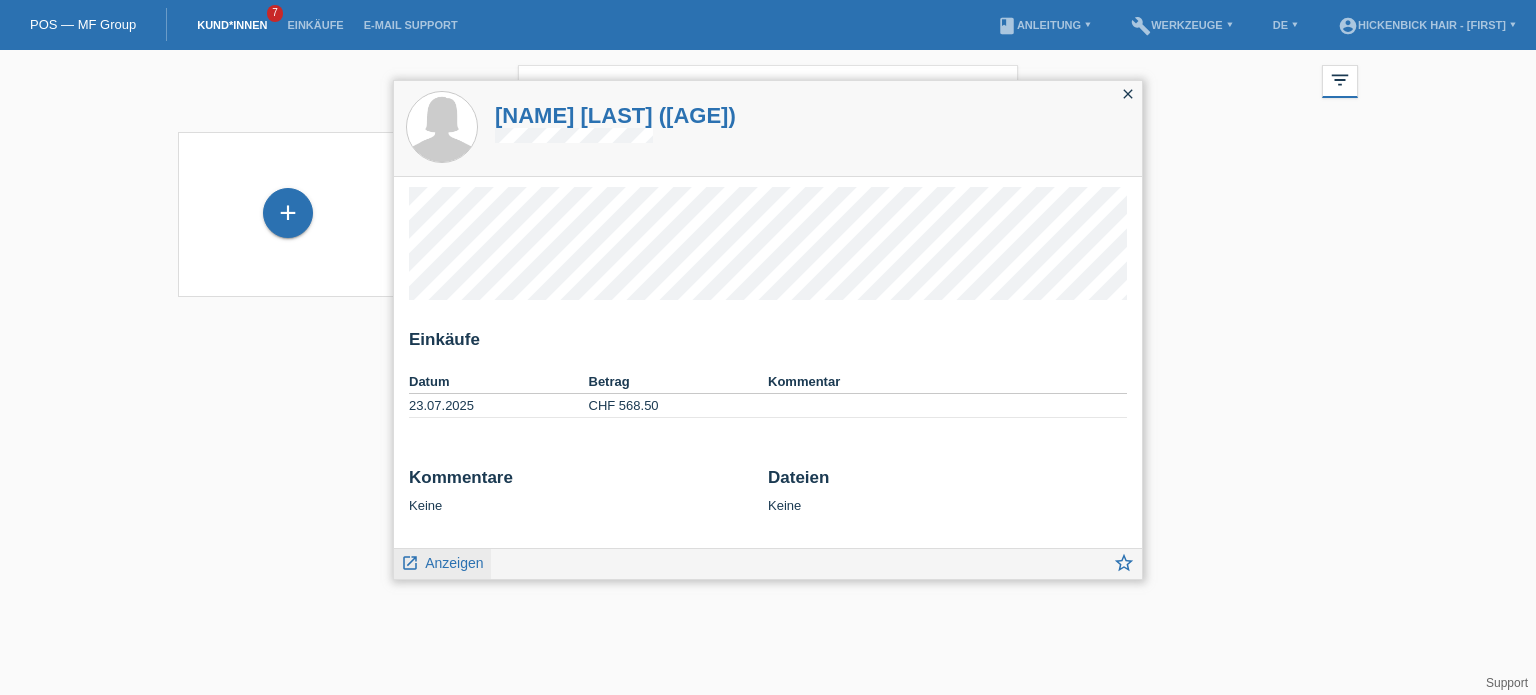 click on "Anzeigen" at bounding box center [454, 563] 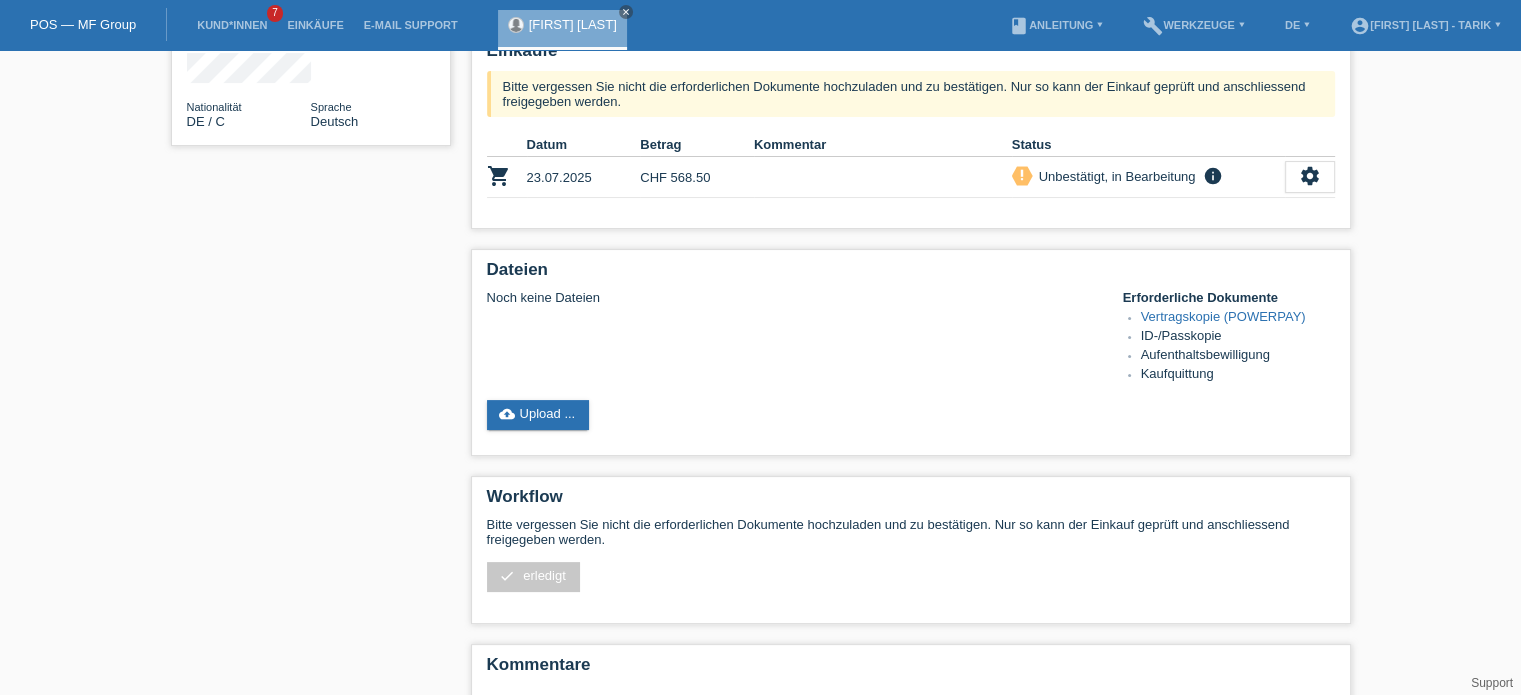 scroll, scrollTop: 300, scrollLeft: 0, axis: vertical 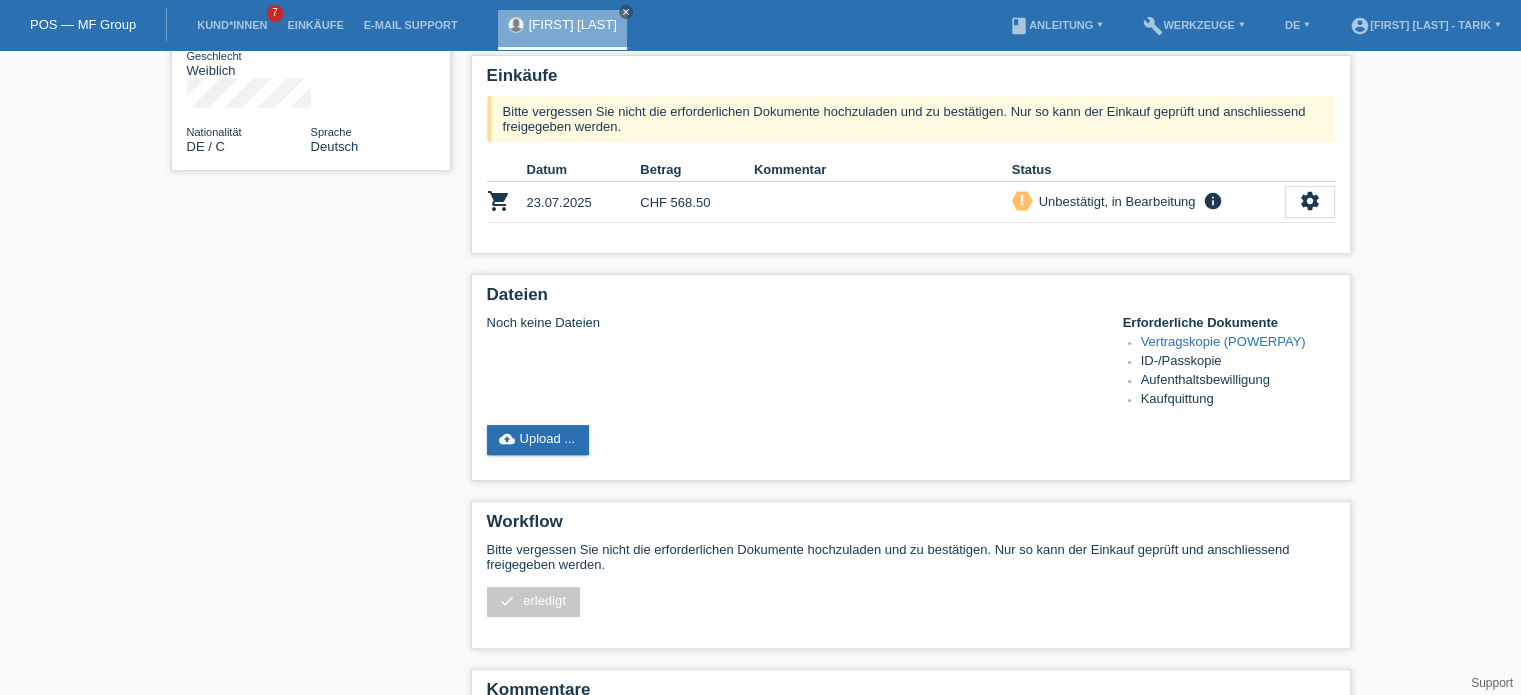 click on "star_border
anna roost
edit  Bearbeiten
delete  Löschen
Geschlecht
Weiblich
Nationalität
DE / C
Sprache
Deutsch
Autorisierung" at bounding box center [761, 275] 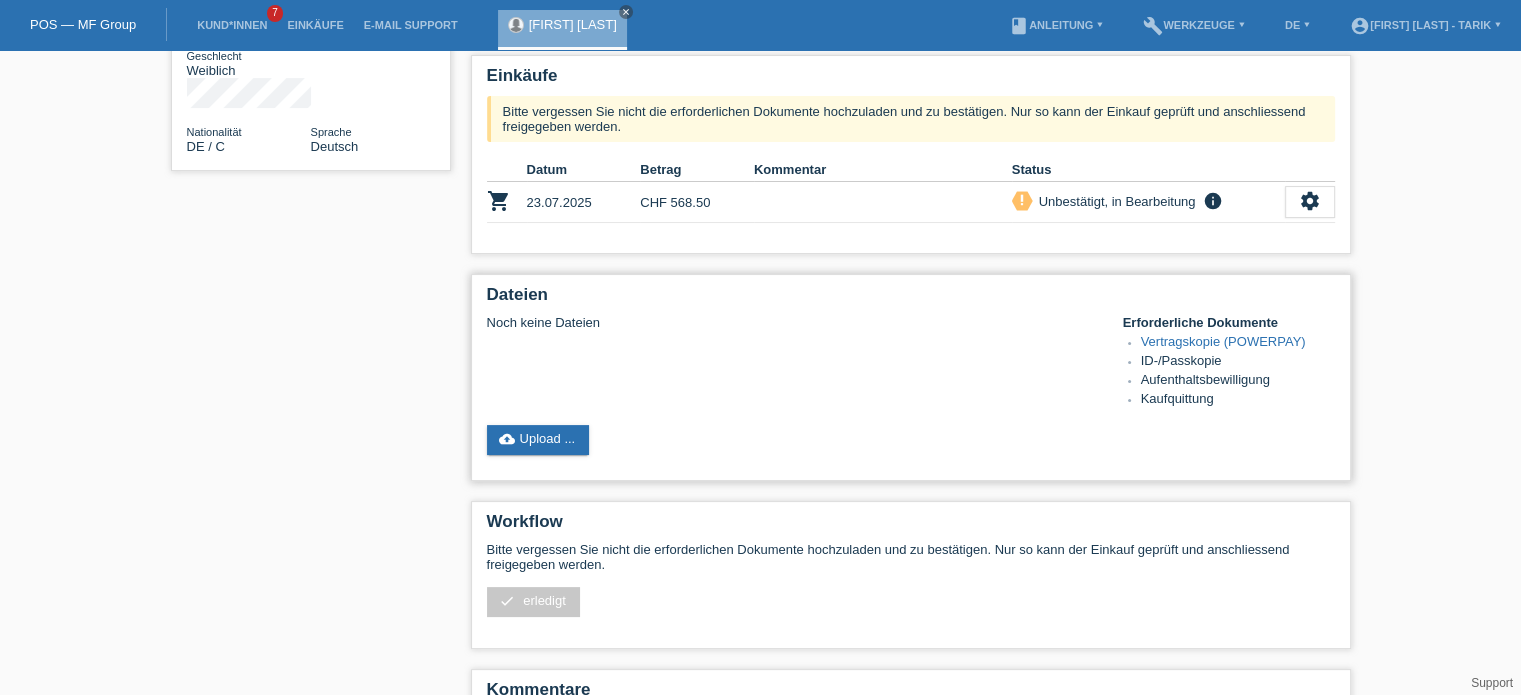 drag, startPoint x: 1021, startPoint y: 351, endPoint x: 1017, endPoint y: 443, distance: 92.086914 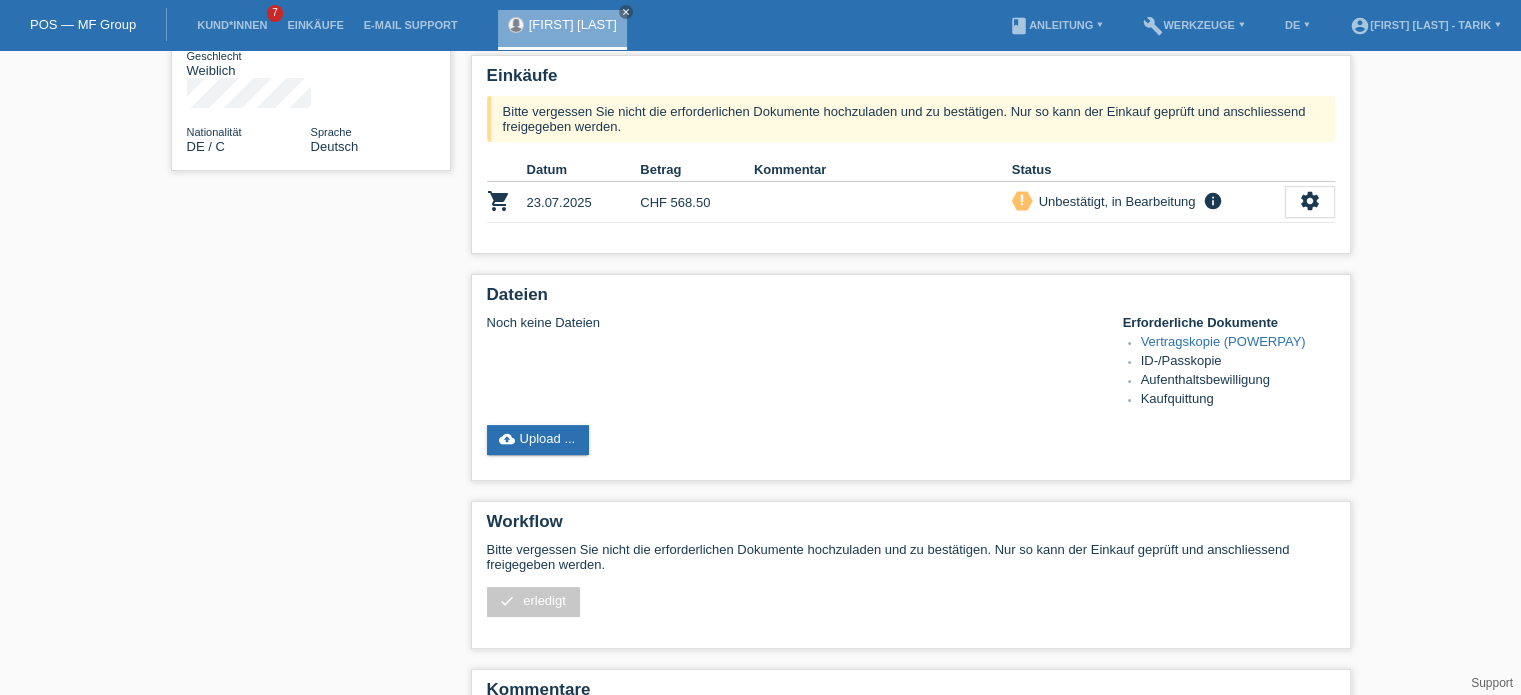 click on "star_border
anna roost
edit  Bearbeiten
delete  Löschen
Geschlecht
Weiblich
Nationalität
DE / C
Sprache
Deutsch
Autorisierung" at bounding box center [761, 275] 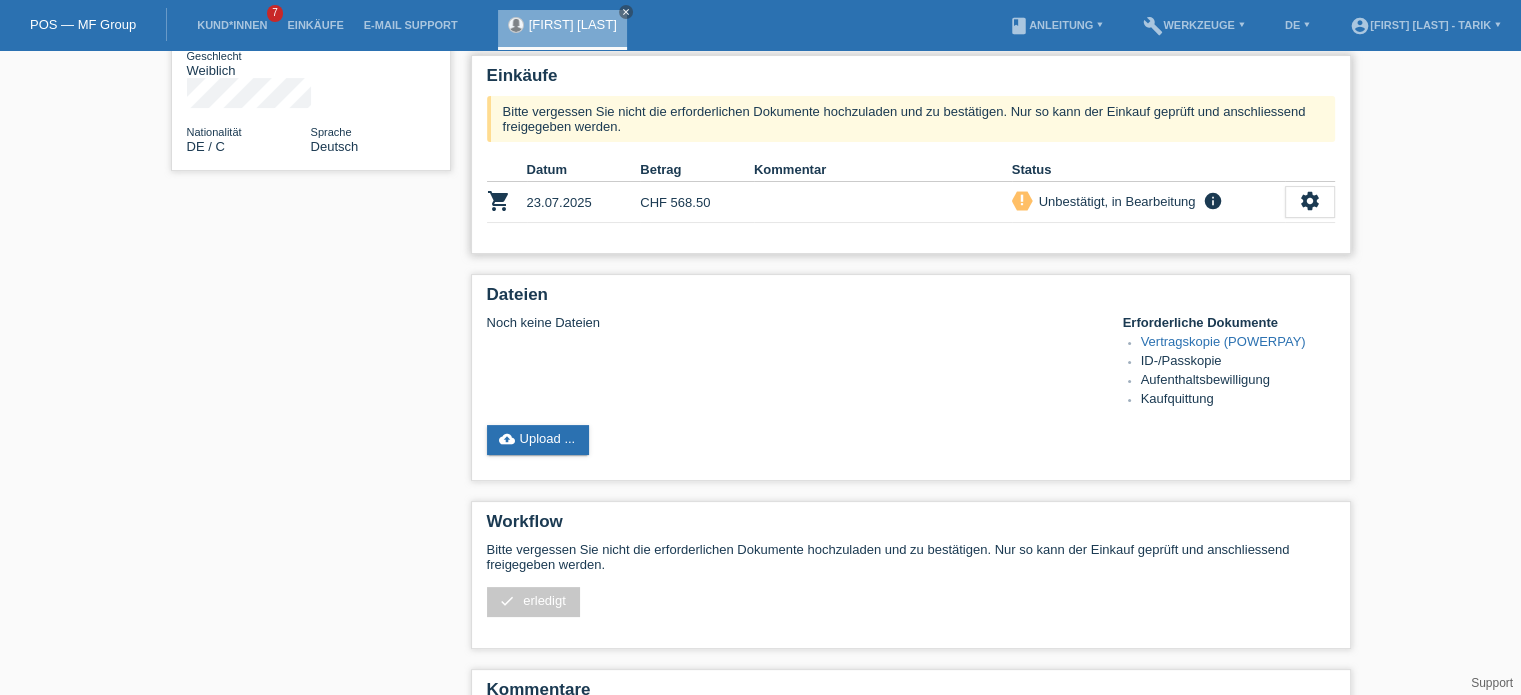 scroll, scrollTop: 0, scrollLeft: 0, axis: both 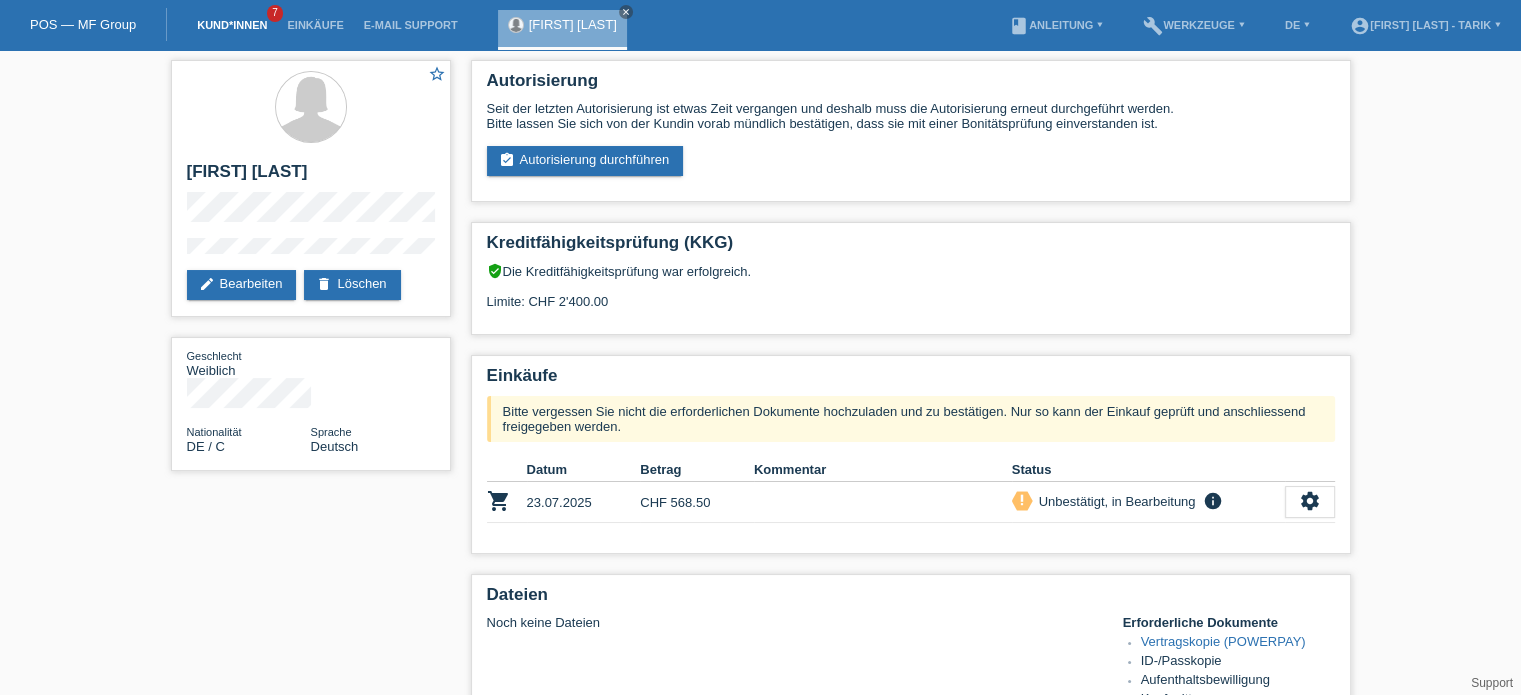 click on "Kund*innen" at bounding box center [232, 25] 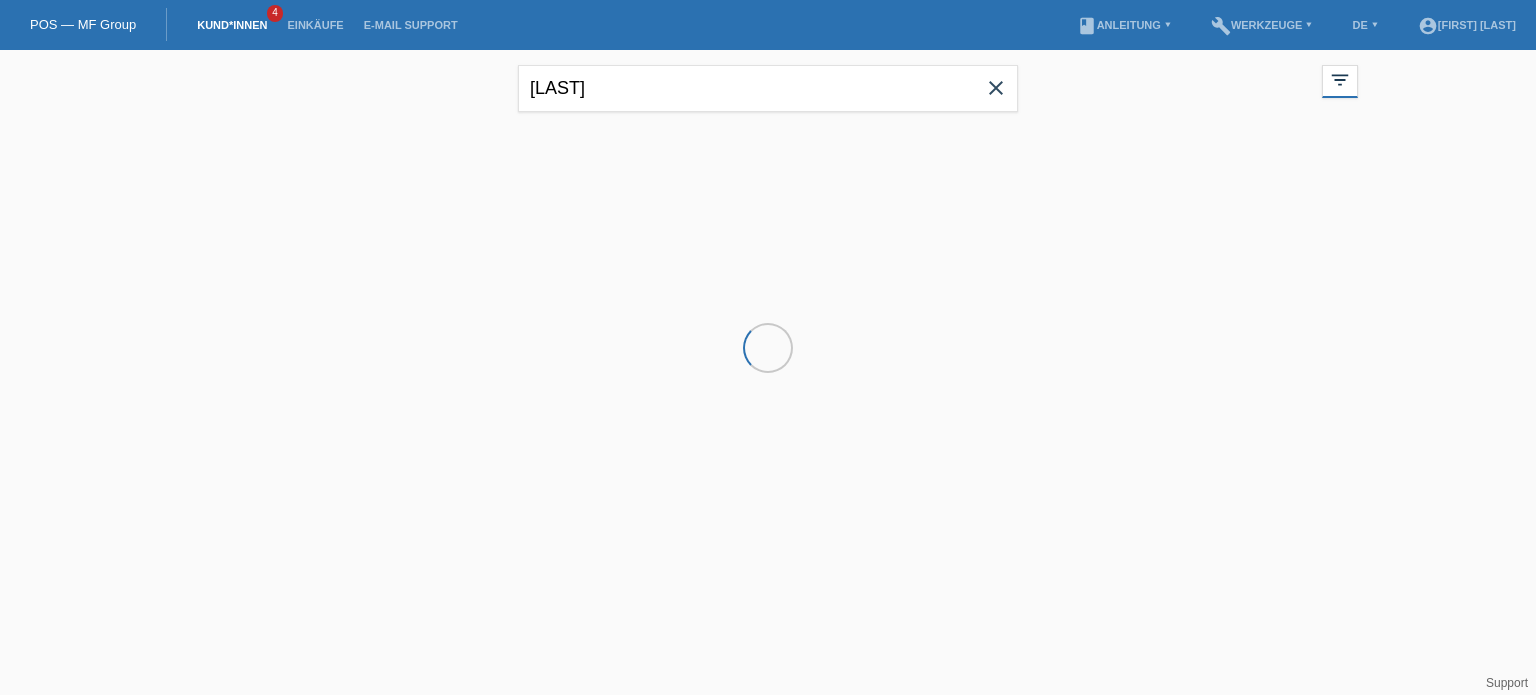 scroll, scrollTop: 0, scrollLeft: 0, axis: both 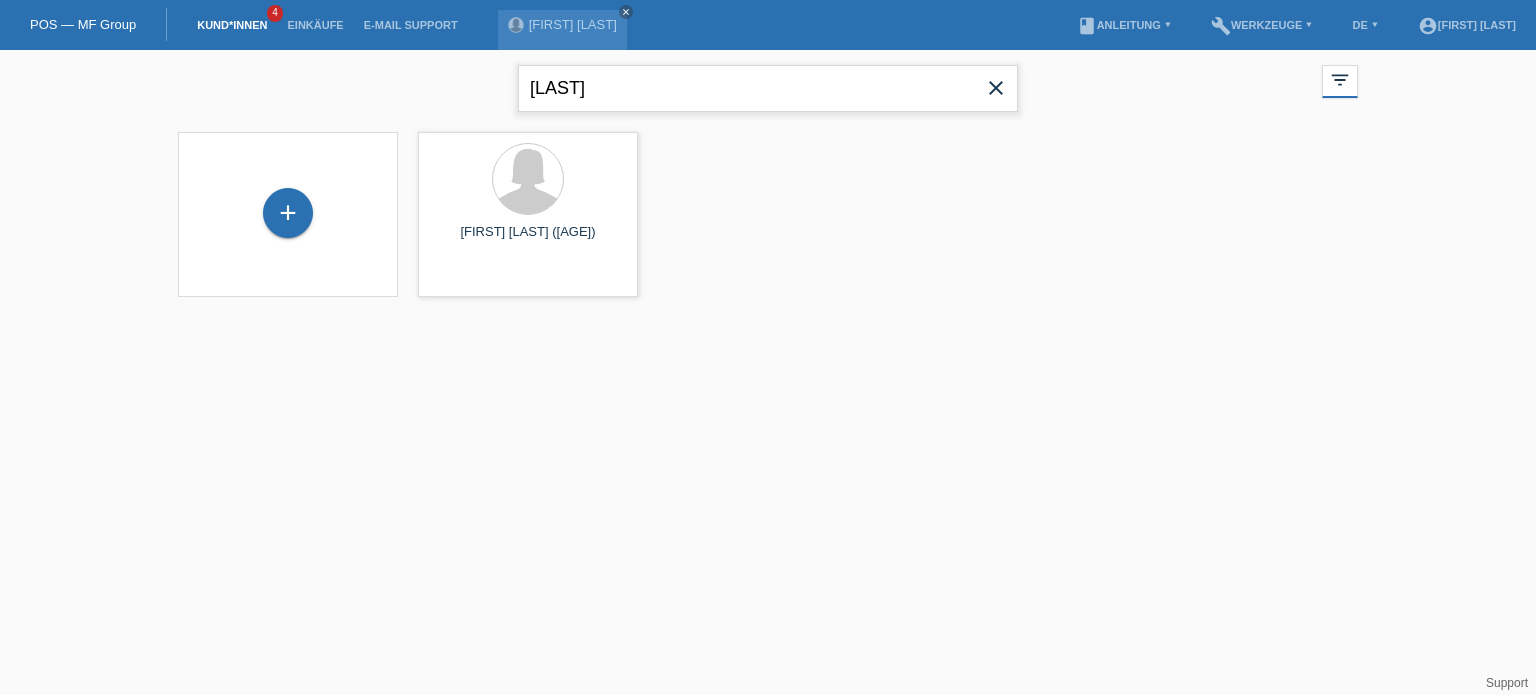 click on "[LAST]
close
filter_list
view_module   Alle Kund*innen anzeigen
star   Markierte Kund*innen anzeigen
layers   Zuletzt angezeigte Kund*innen anzeigen
date_range   Neuste Kund*innen anzeigen
comment   Ungelesene Kommentare
error   Unbestätigt, in Bearbeitung
error   Zurückgewiesen
clear" at bounding box center (768, 86) 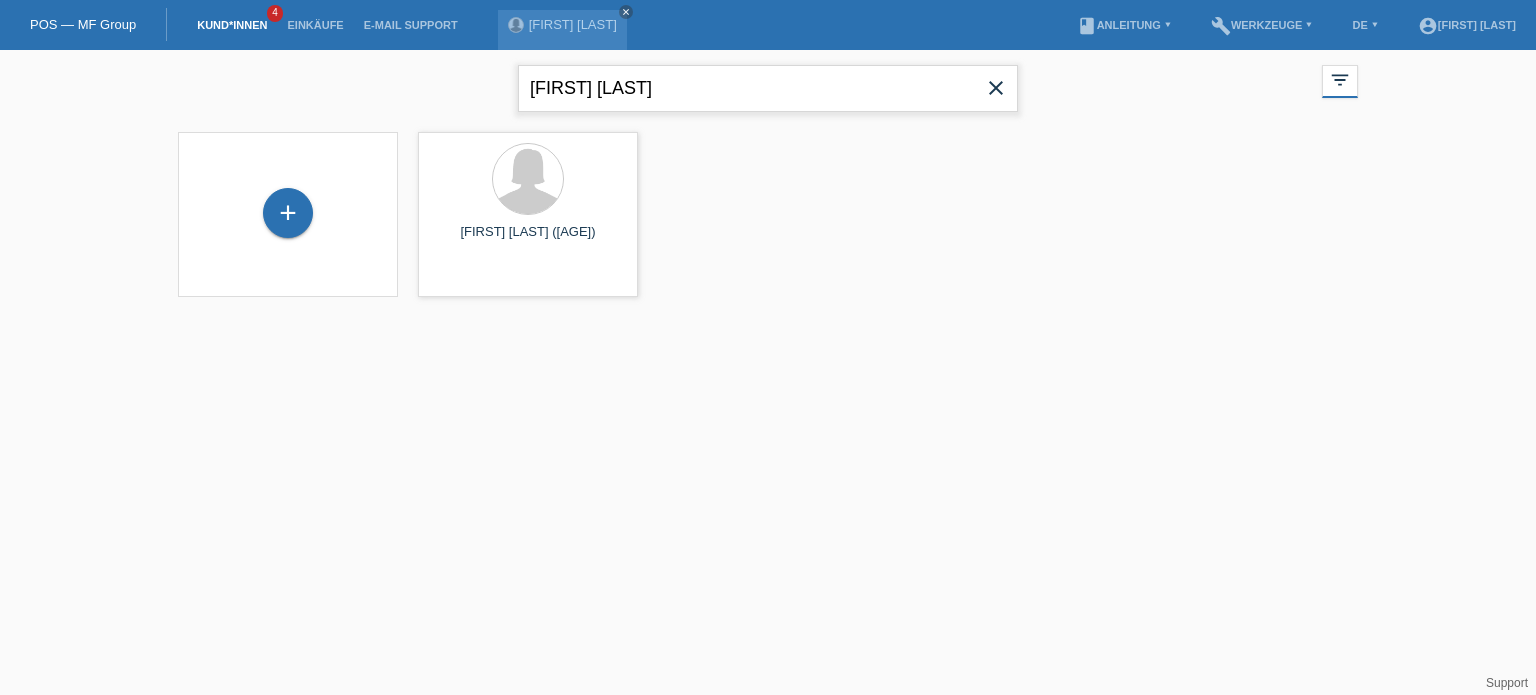 type on "[FIRST] [LAST]" 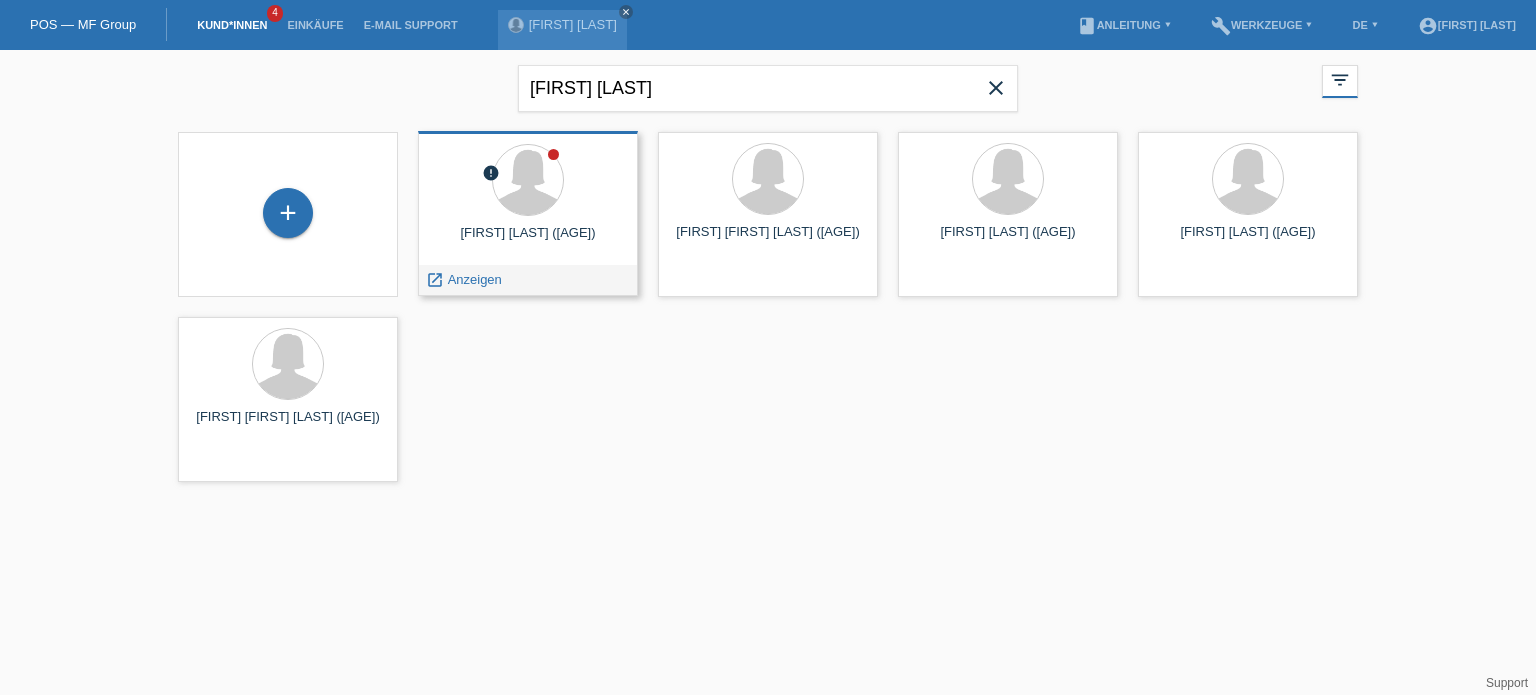 click on "[FIRST] [LAST] ([AGE])" at bounding box center (528, 241) 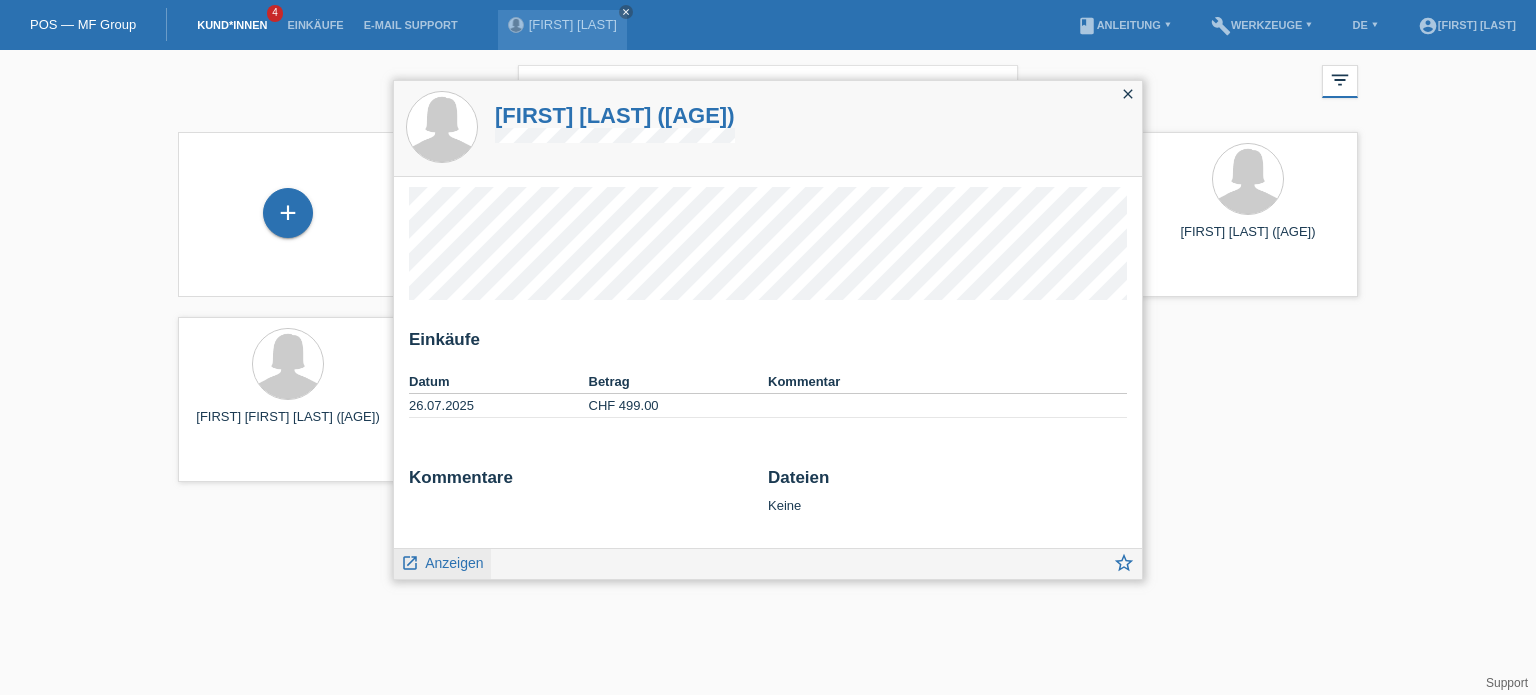 click on "Anzeigen" at bounding box center (454, 563) 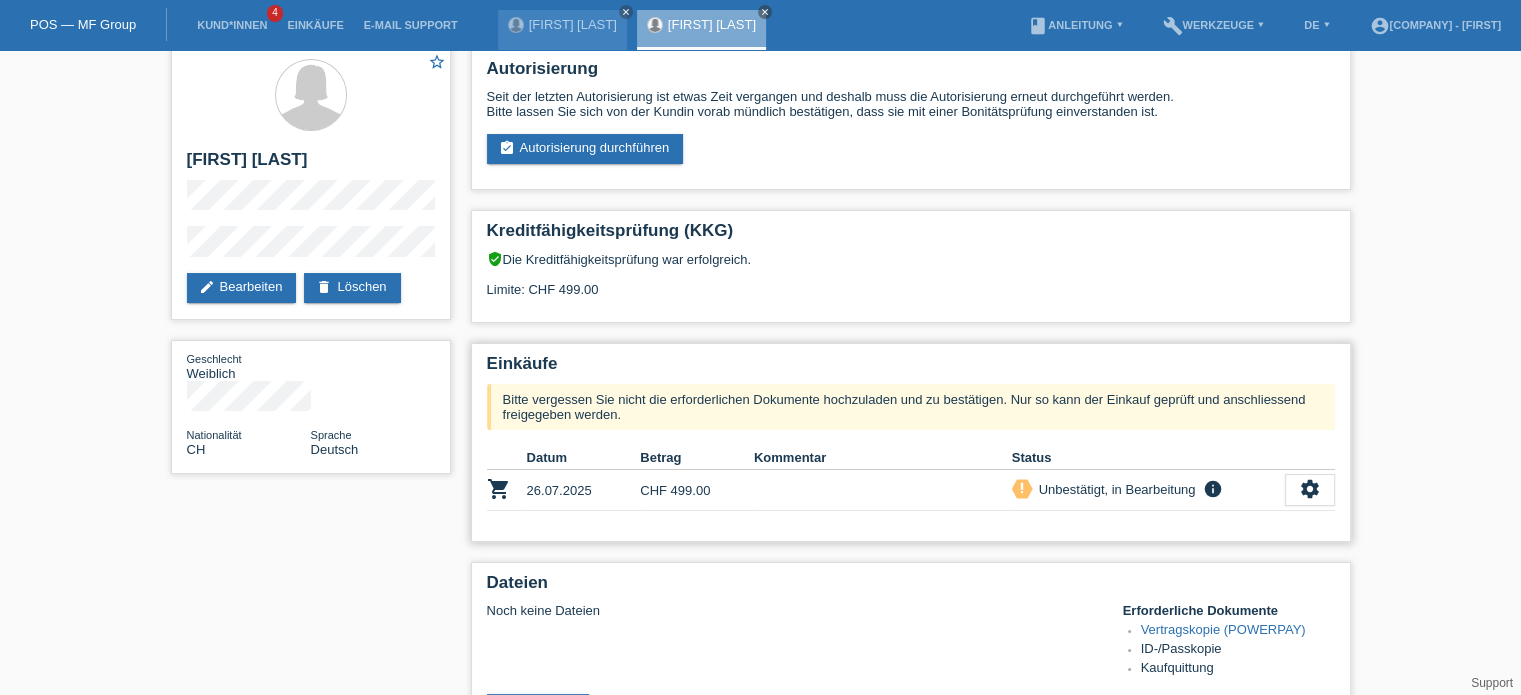 scroll, scrollTop: 0, scrollLeft: 0, axis: both 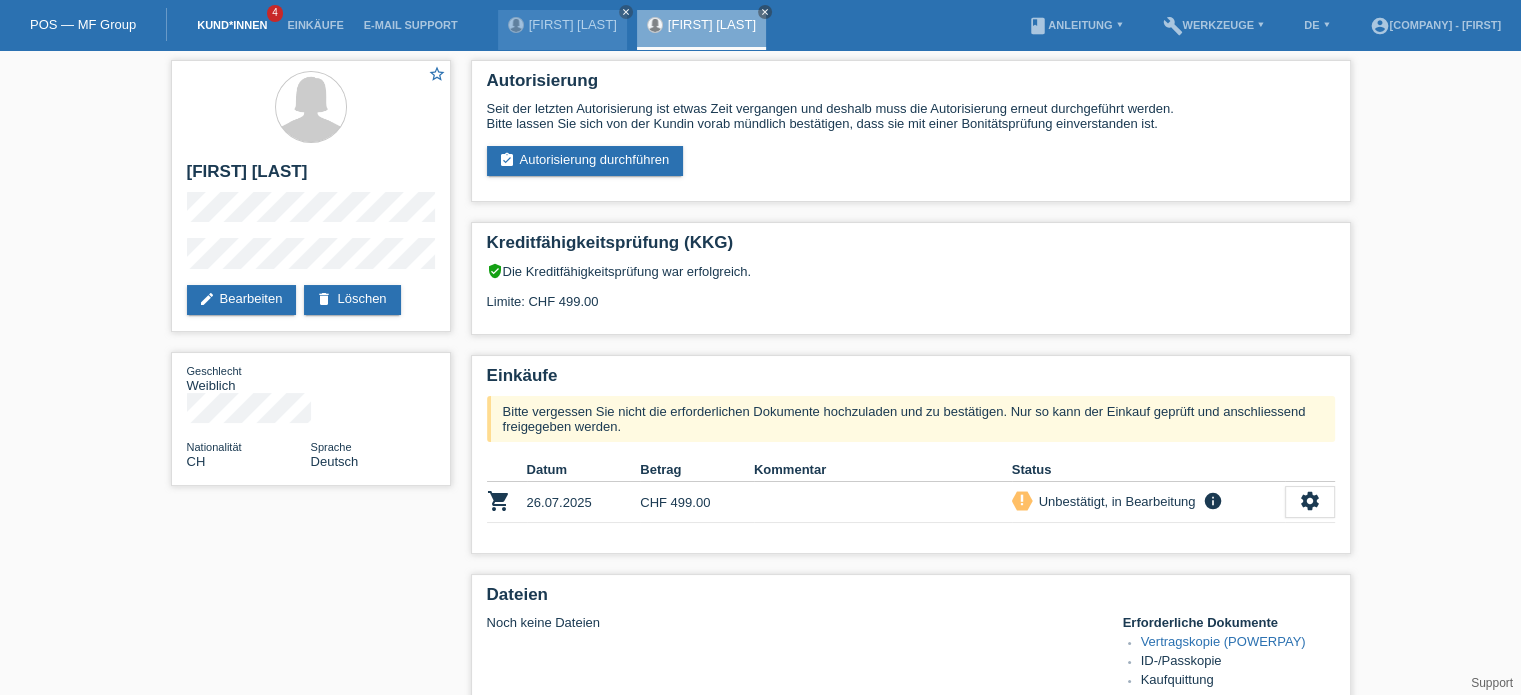 click on "Kund*innen" at bounding box center (232, 25) 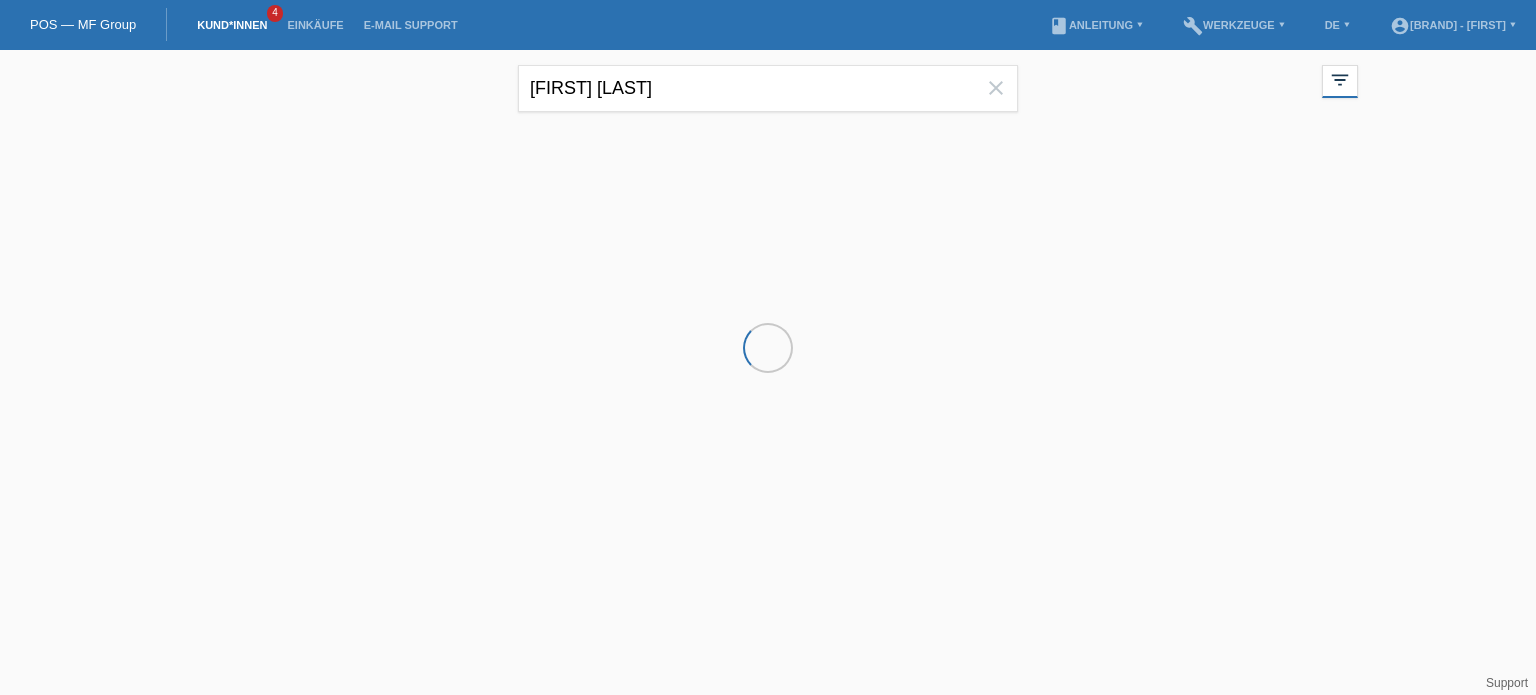 scroll, scrollTop: 0, scrollLeft: 0, axis: both 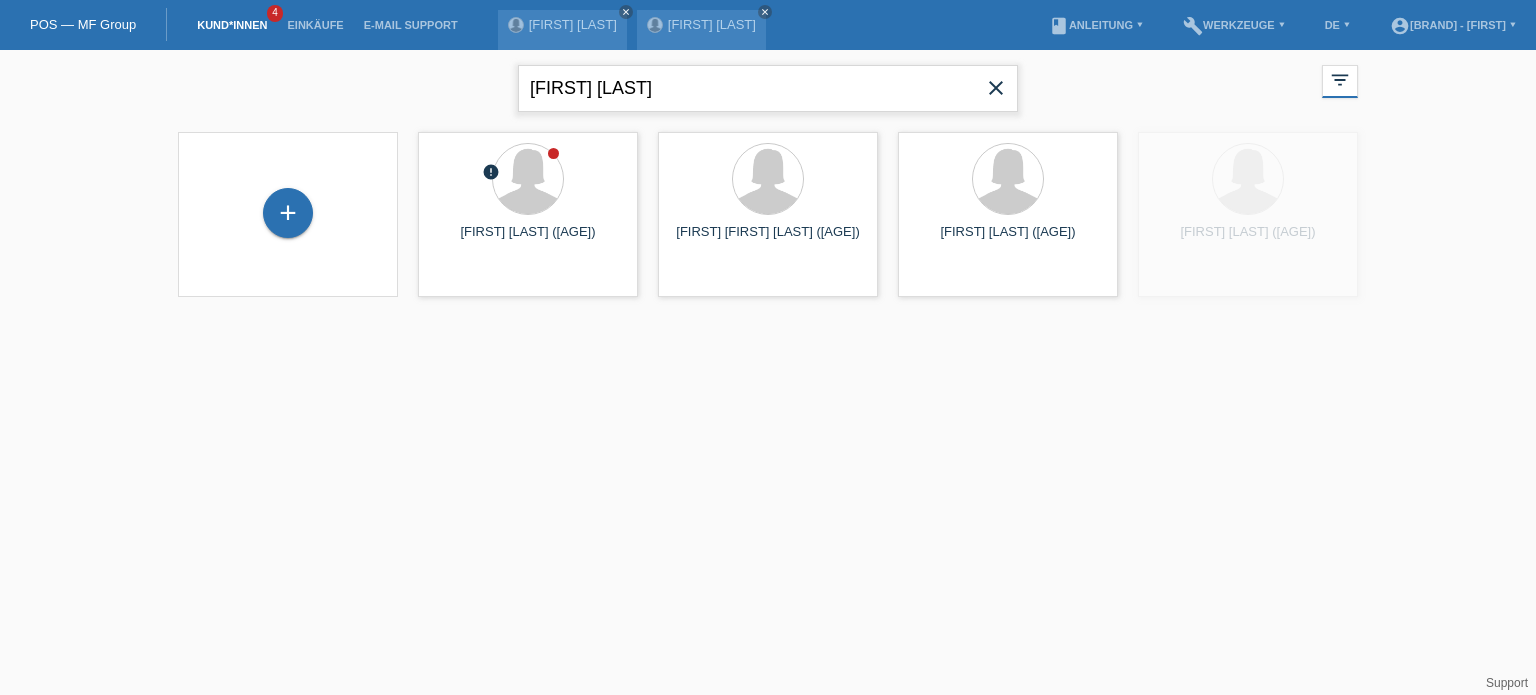 paste on "[FIRST] [LAST]" 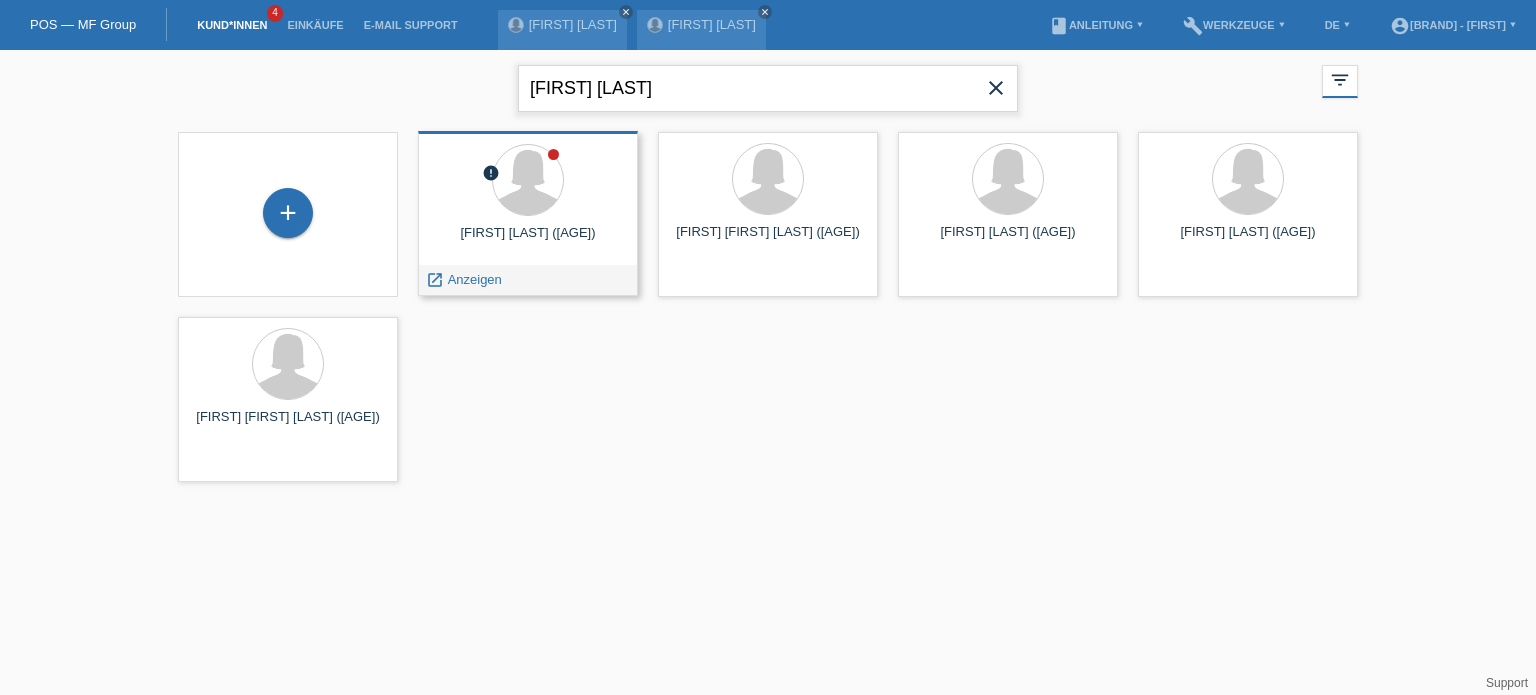 type on "[NAME] [NAME]" 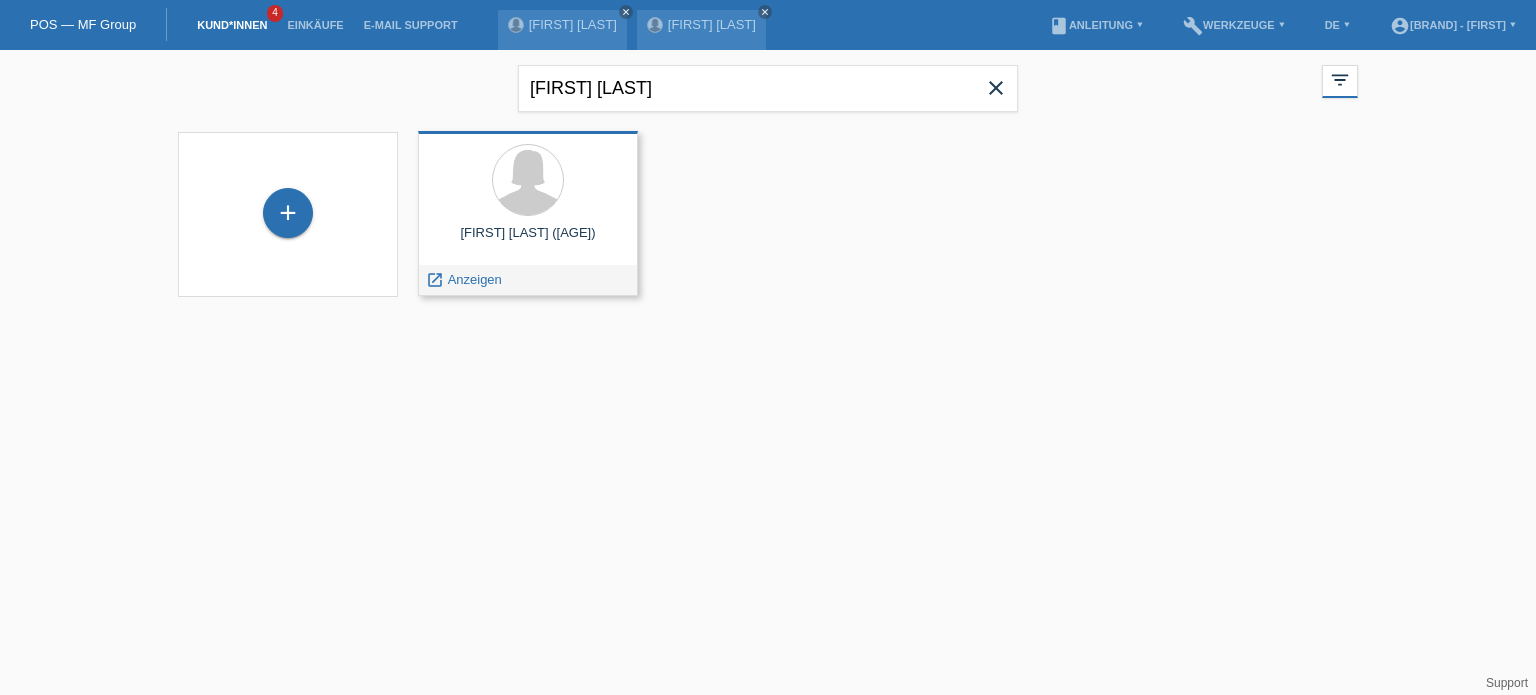 click on "Aylin La Rocca (21)" at bounding box center (528, 241) 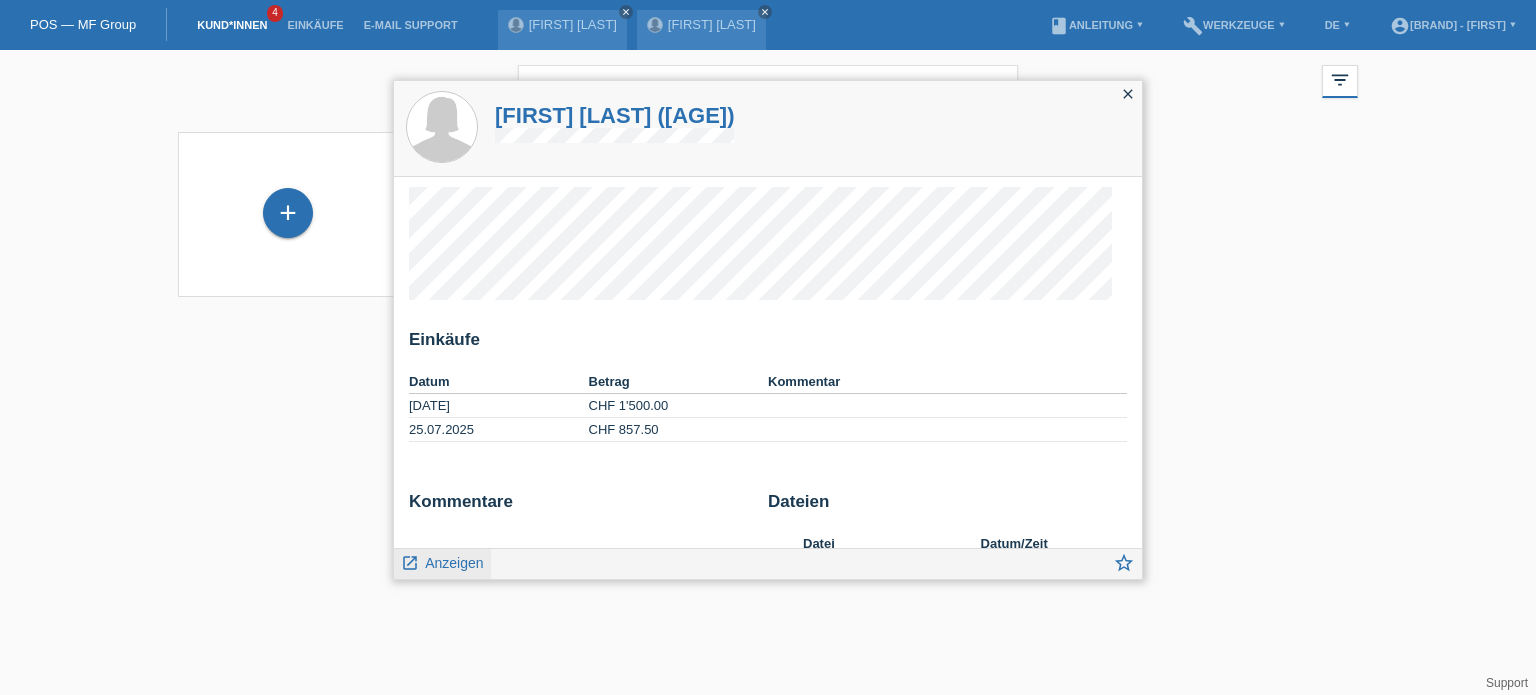 click on "Anzeigen" at bounding box center (454, 563) 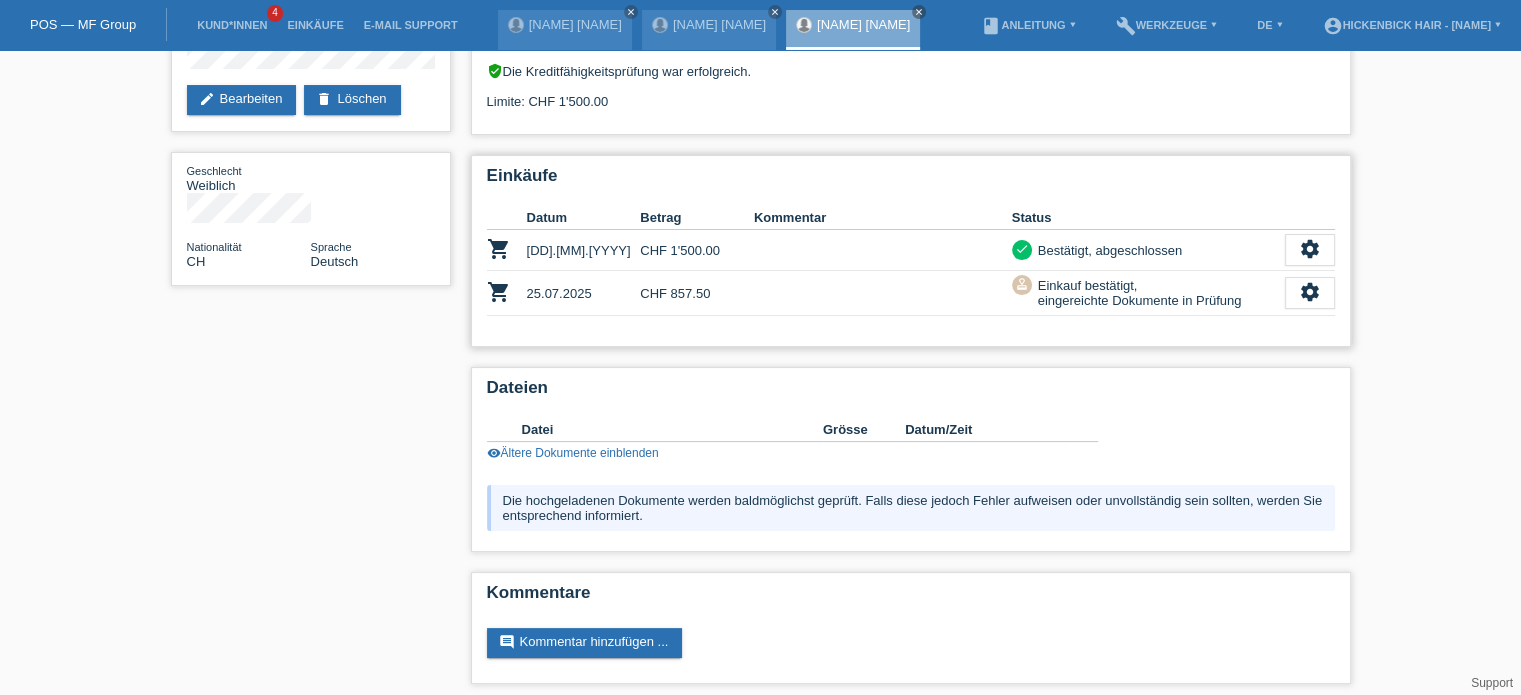 scroll, scrollTop: 209, scrollLeft: 0, axis: vertical 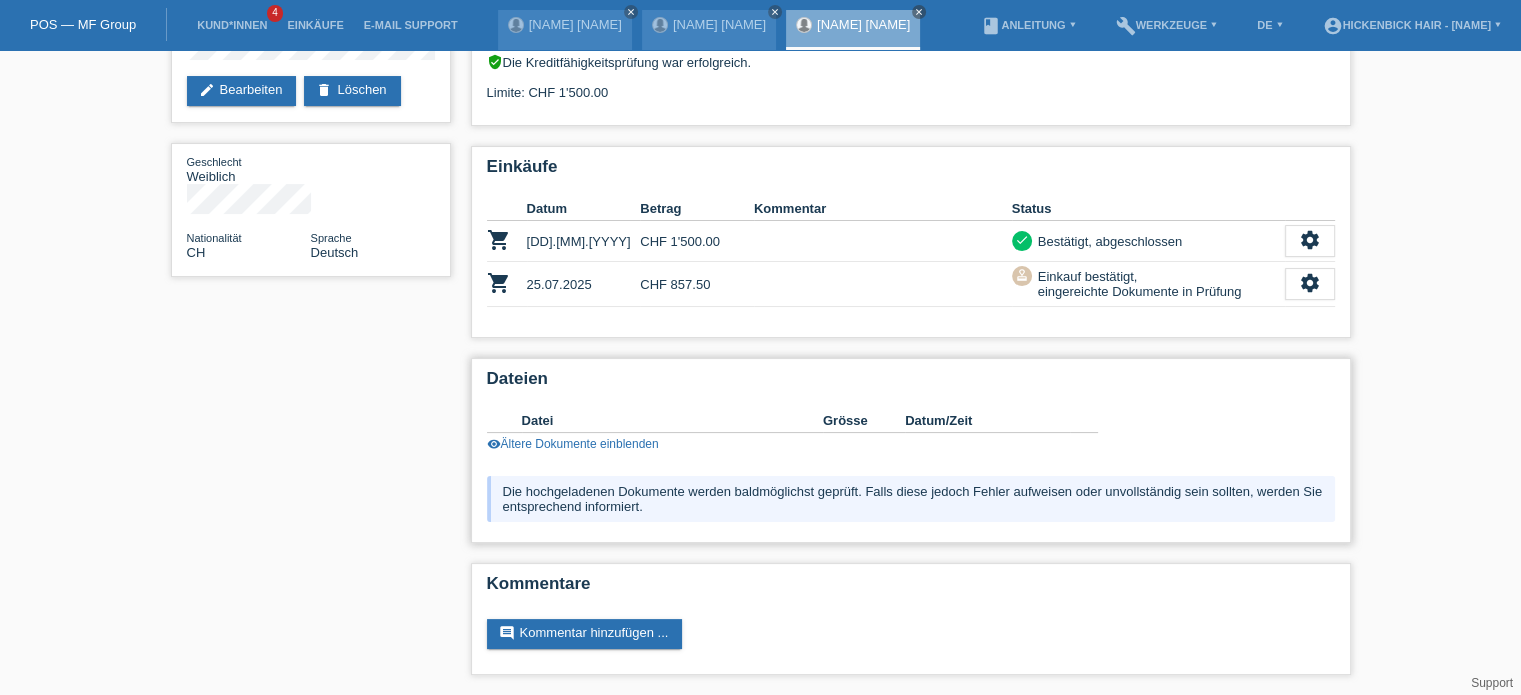click on "visibility  Ältere Dokumente einblenden" at bounding box center (792, 444) 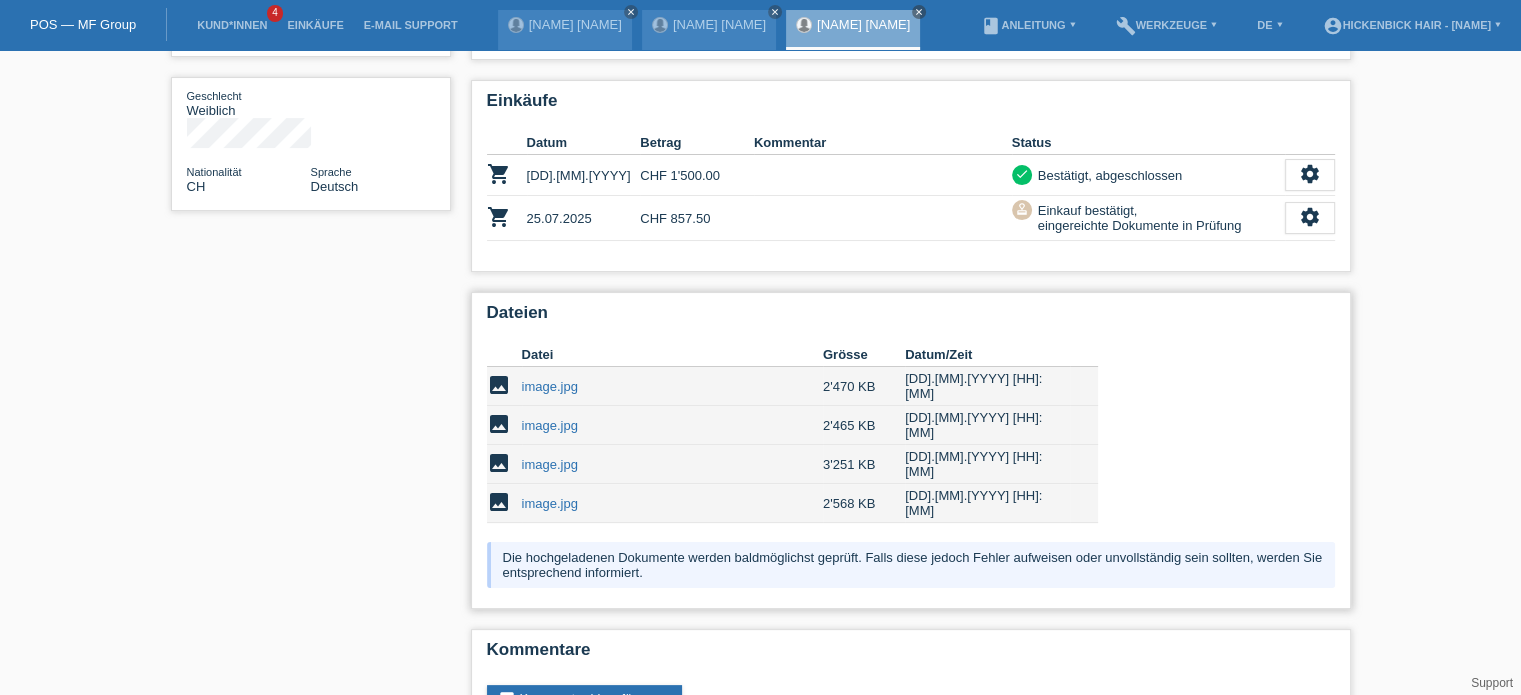 scroll, scrollTop: 309, scrollLeft: 0, axis: vertical 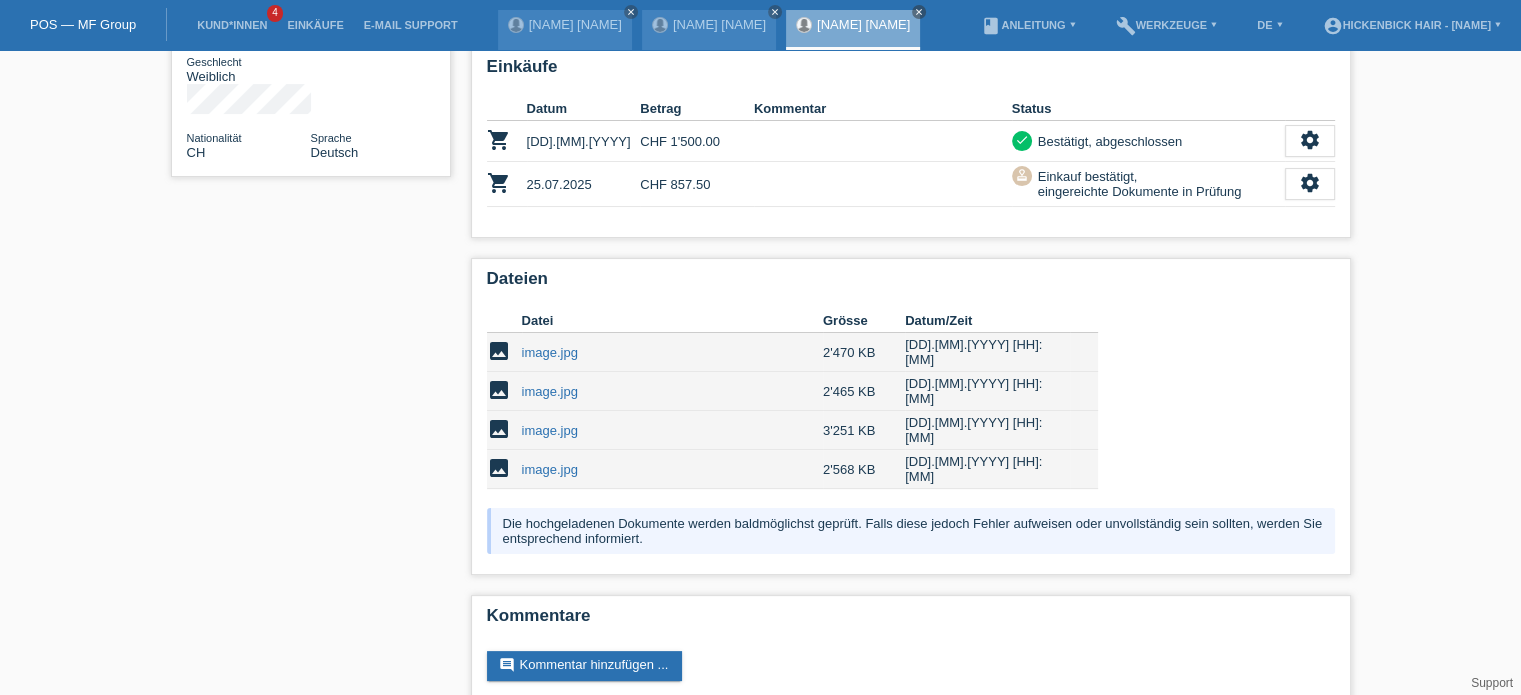 click on "star_border
Aylin La Rocca
edit  Bearbeiten
delete  Löschen
Geschlecht
Weiblich
Nationalität
CH
Sprache
Deutsch
Autorisierung" at bounding box center [761, 234] 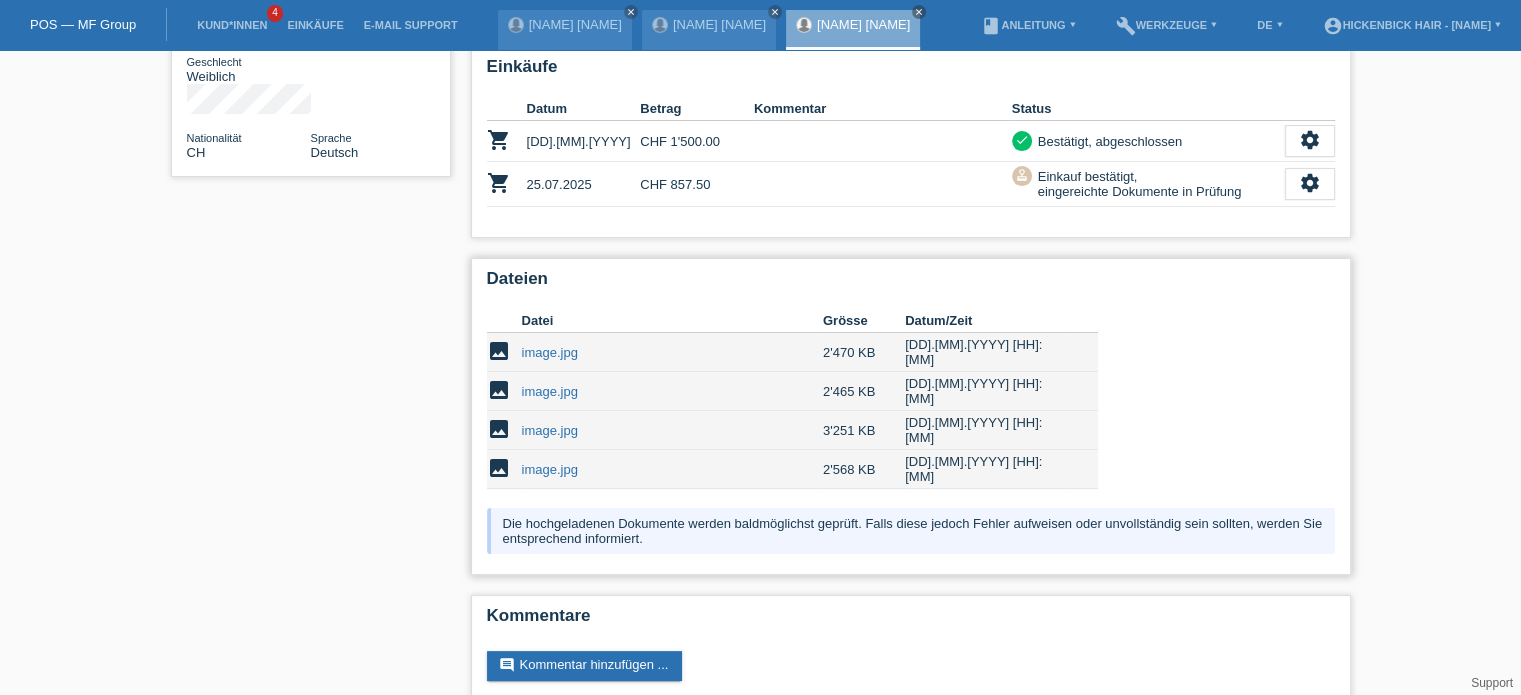 click on "image.jpg" at bounding box center (550, 469) 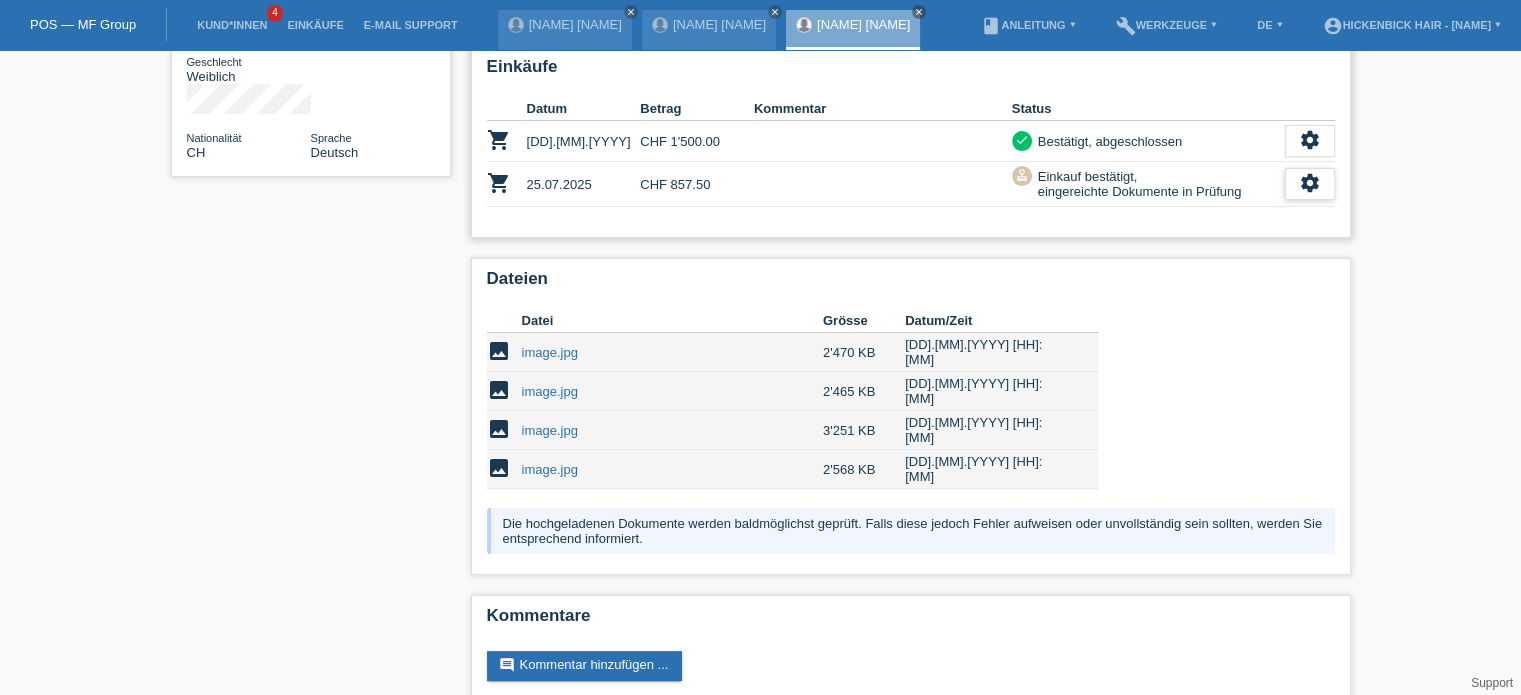 click on "settings" at bounding box center (1310, 183) 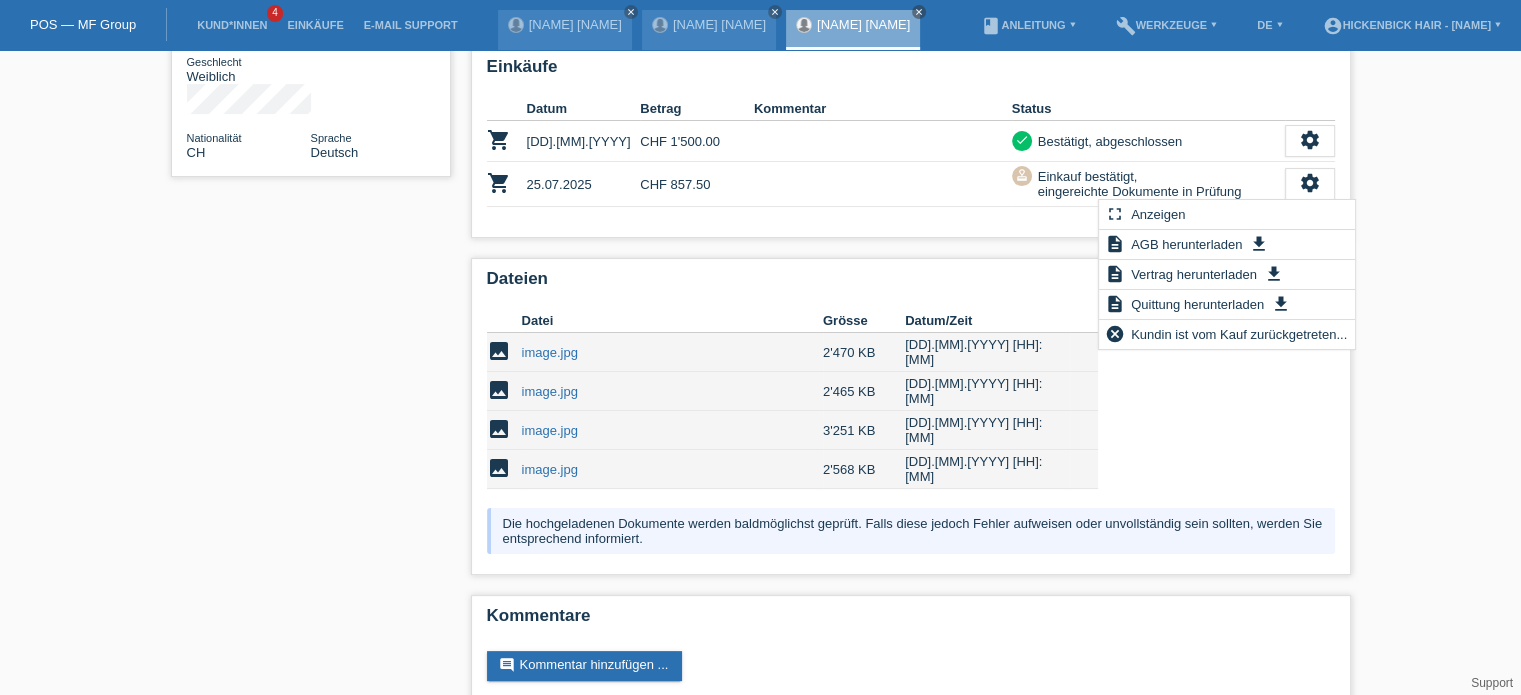click on "star_border
Aylin La Rocca
edit  Bearbeiten
delete  Löschen
Geschlecht
Weiblich
Nationalität
CH
Sprache
Deutsch
Autorisierung" at bounding box center (760, 234) 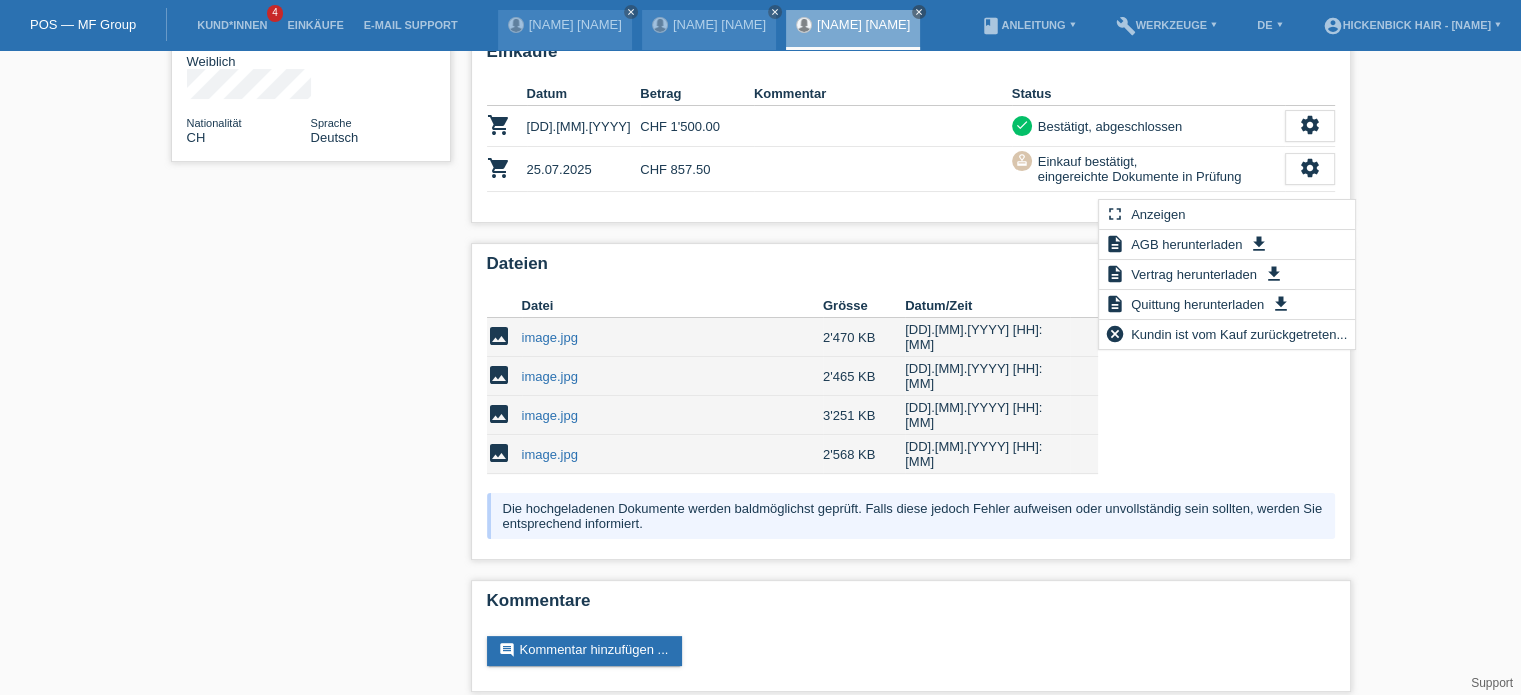 scroll, scrollTop: 328, scrollLeft: 0, axis: vertical 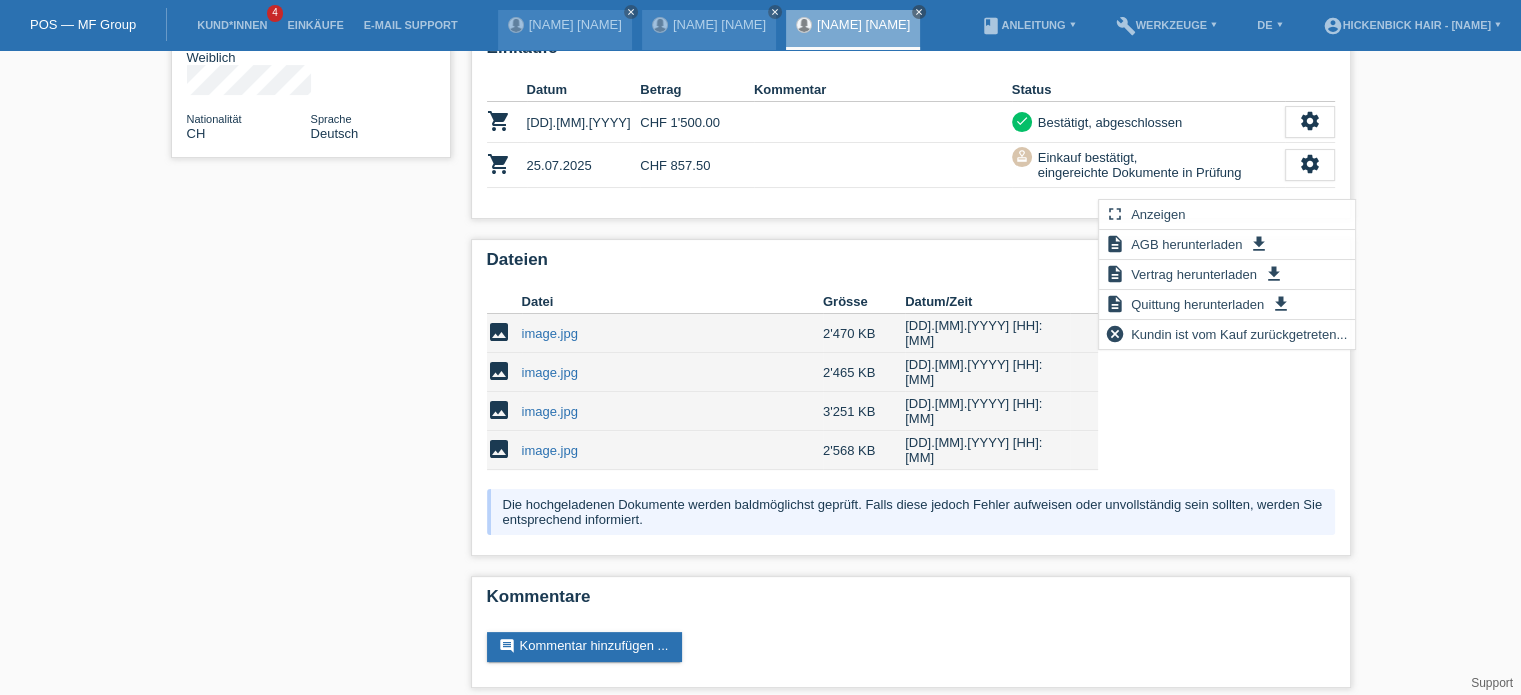 click on "star_border
Aylin La Rocca
edit  Bearbeiten
delete  Löschen
Geschlecht
Weiblich
Nationalität
CH
Sprache
Deutsch
Autorisierung" at bounding box center (760, 215) 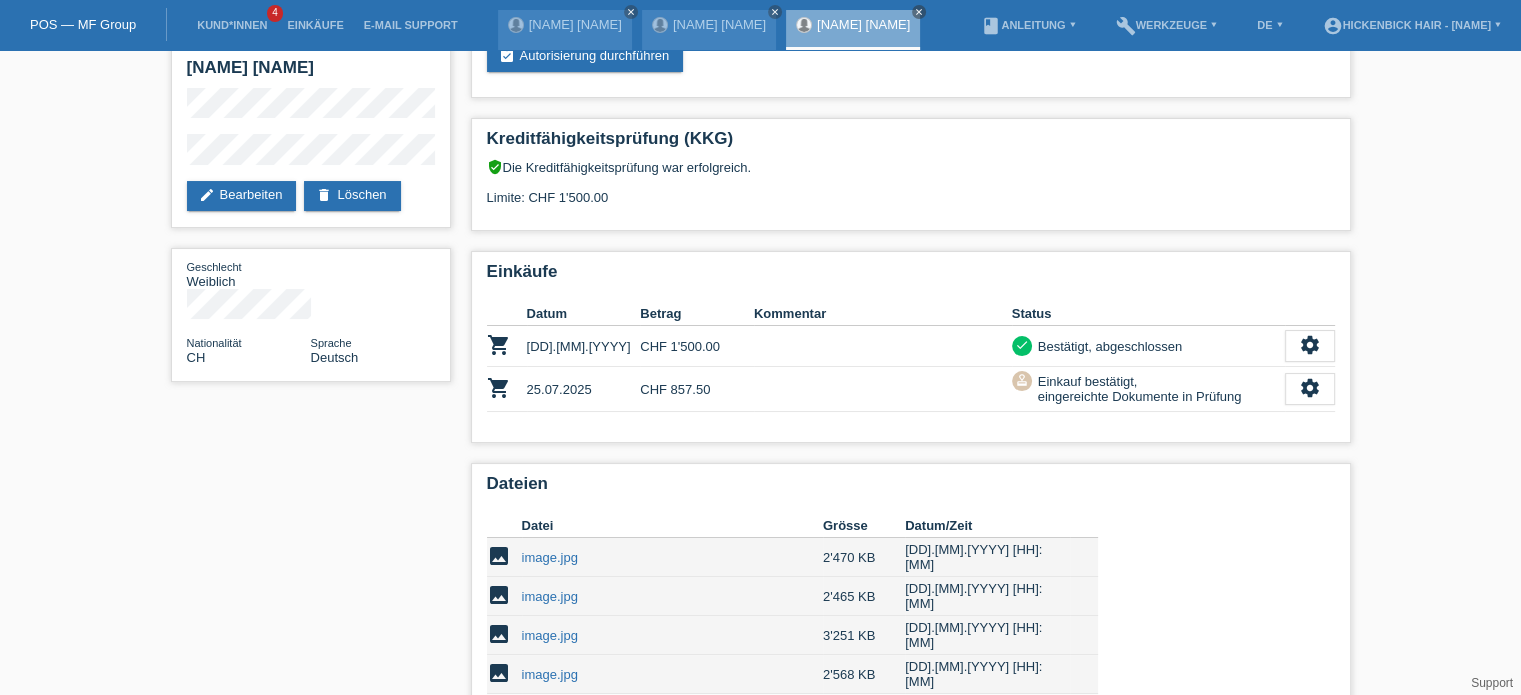scroll, scrollTop: 0, scrollLeft: 0, axis: both 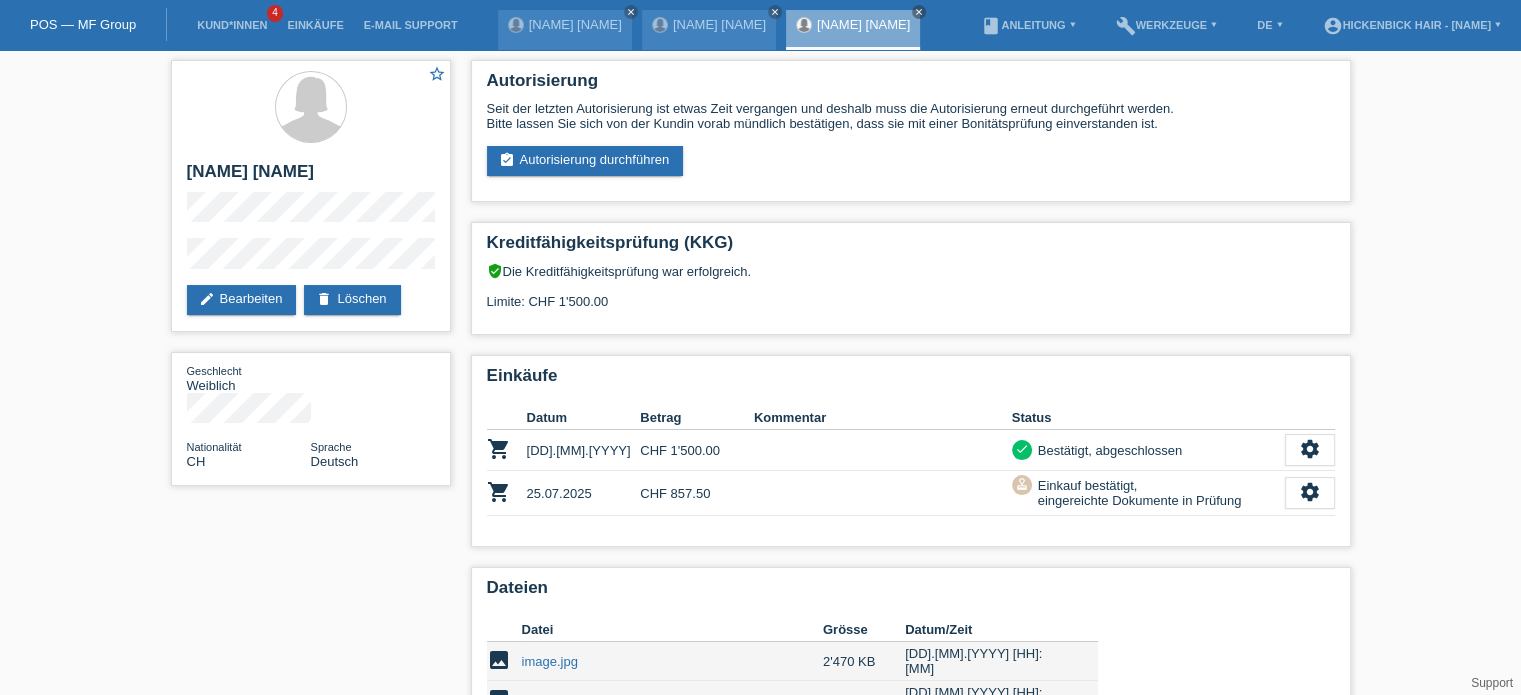 click on "Kund*innen
4" at bounding box center [232, 25] 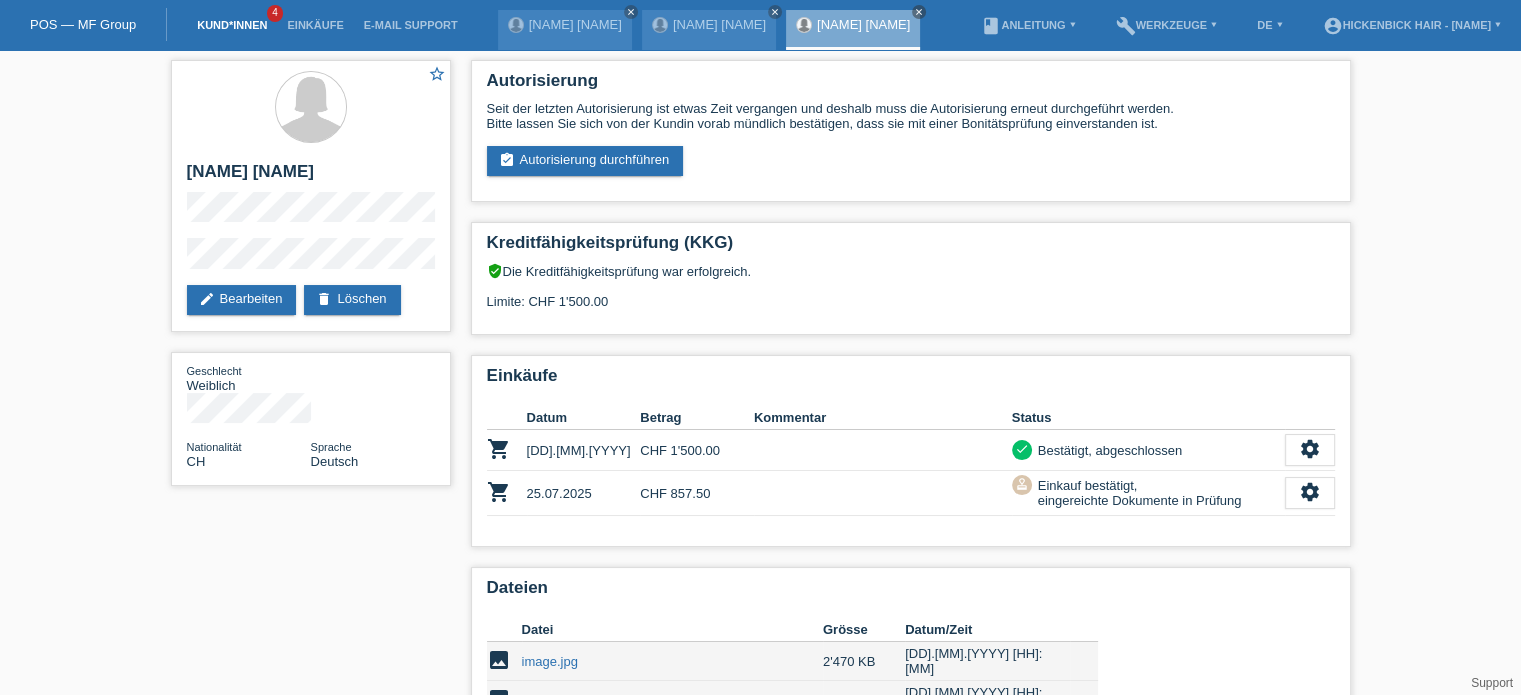 click on "Kund*innen" at bounding box center (232, 25) 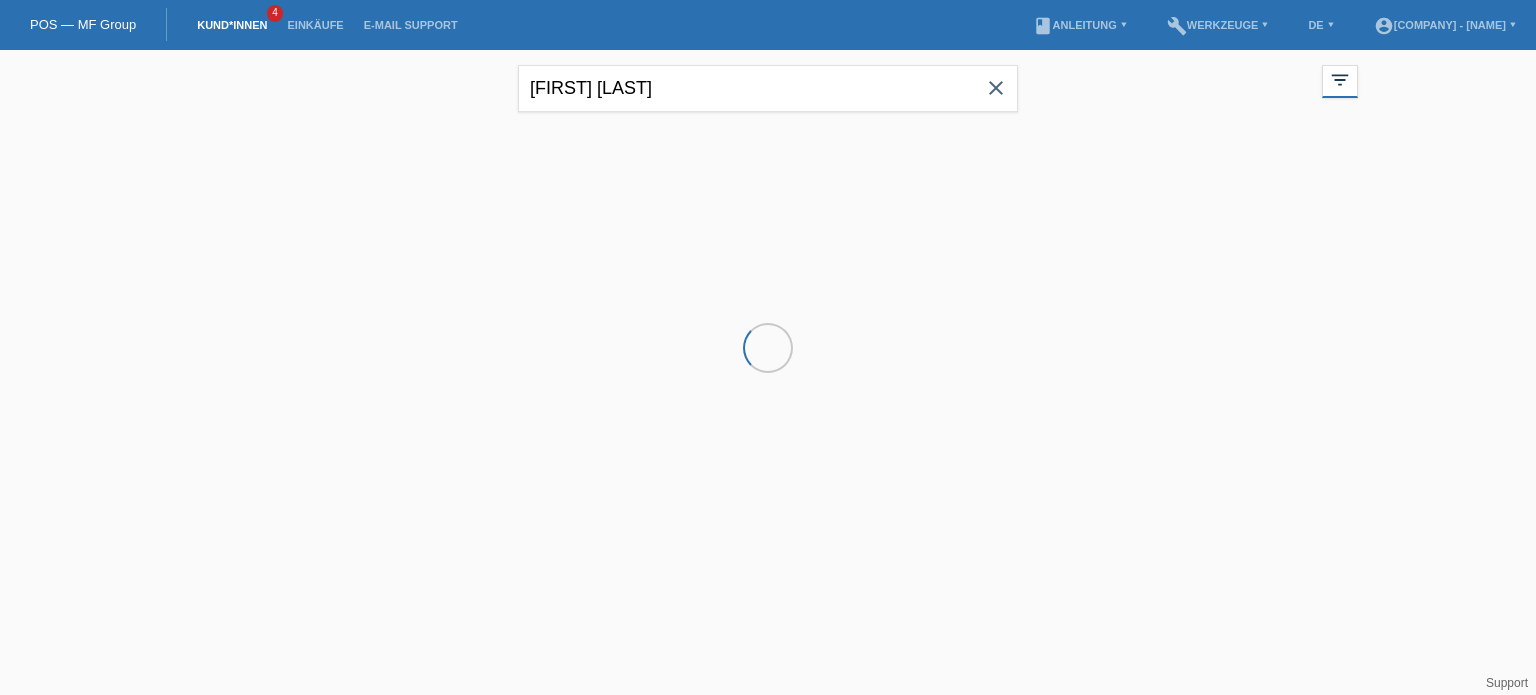 scroll, scrollTop: 0, scrollLeft: 0, axis: both 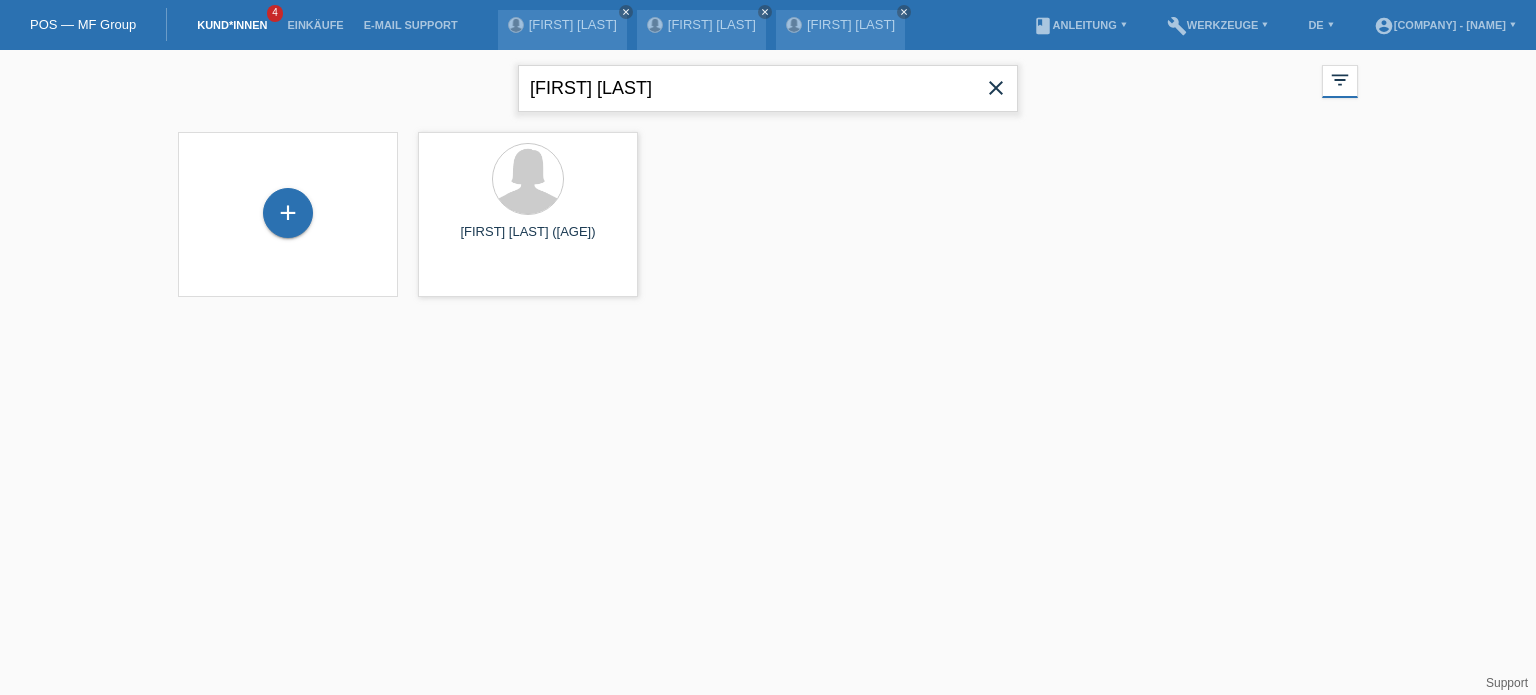 drag, startPoint x: 668, startPoint y: 91, endPoint x: 378, endPoint y: 91, distance: 290 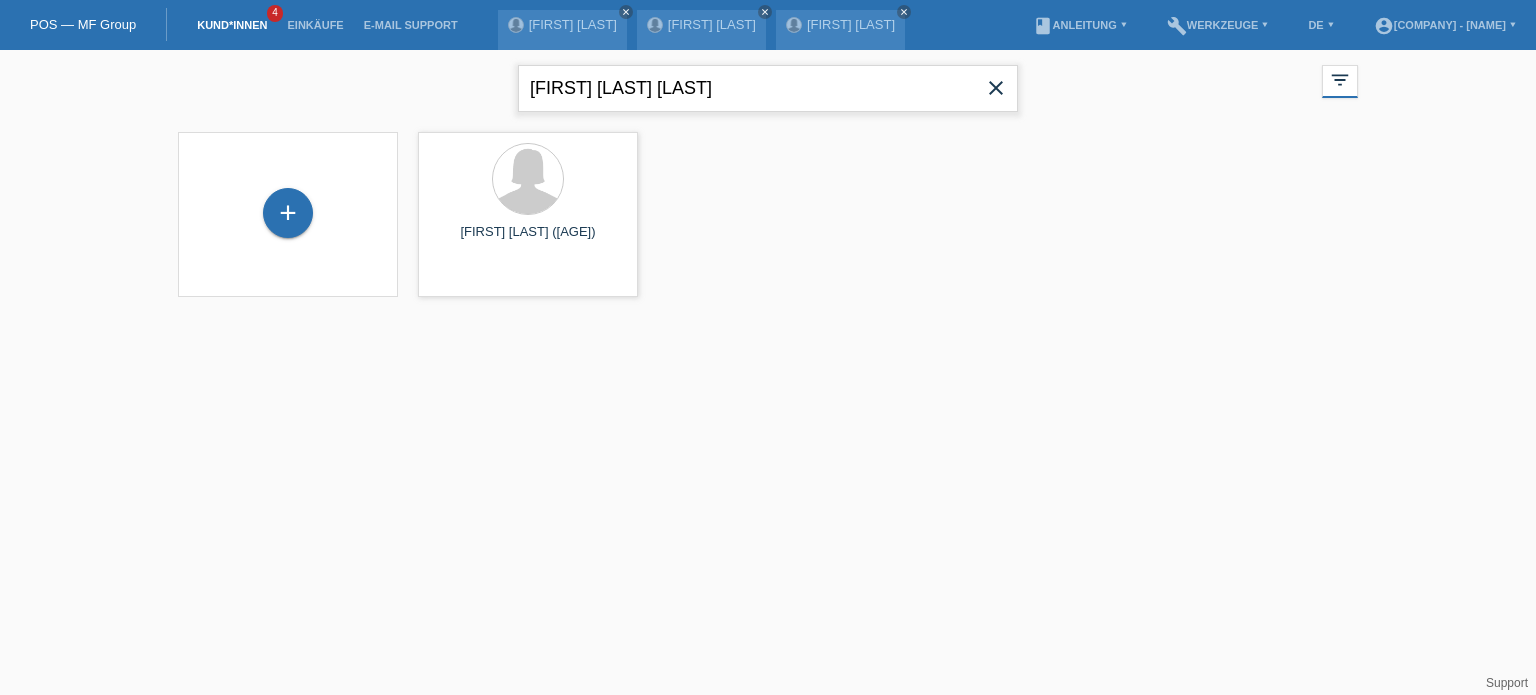 type on "Flavia Henrique Silva C. Stagliano" 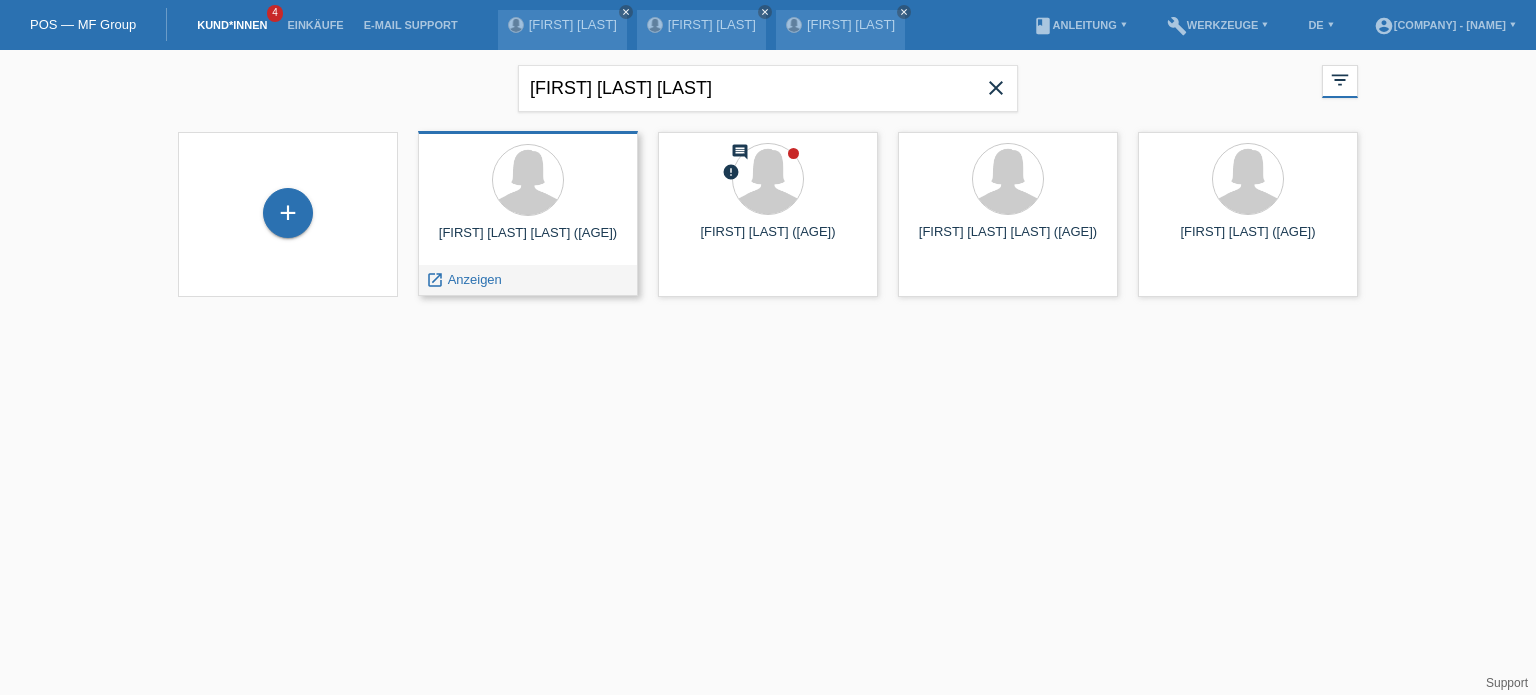 click on "Flavia Henrique Silva C. Stagliano (41)
launch   Anzeigen" at bounding box center (528, 213) 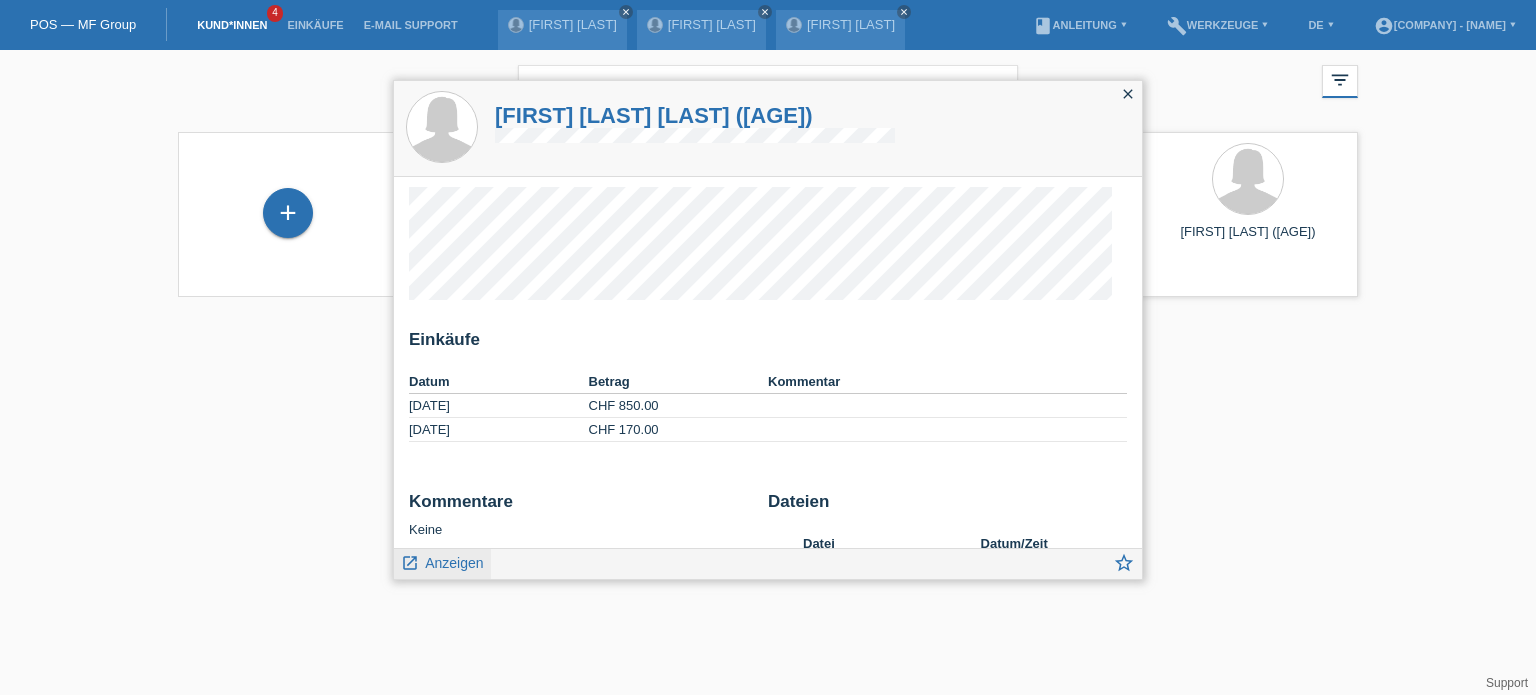 click on "Anzeigen" at bounding box center [454, 563] 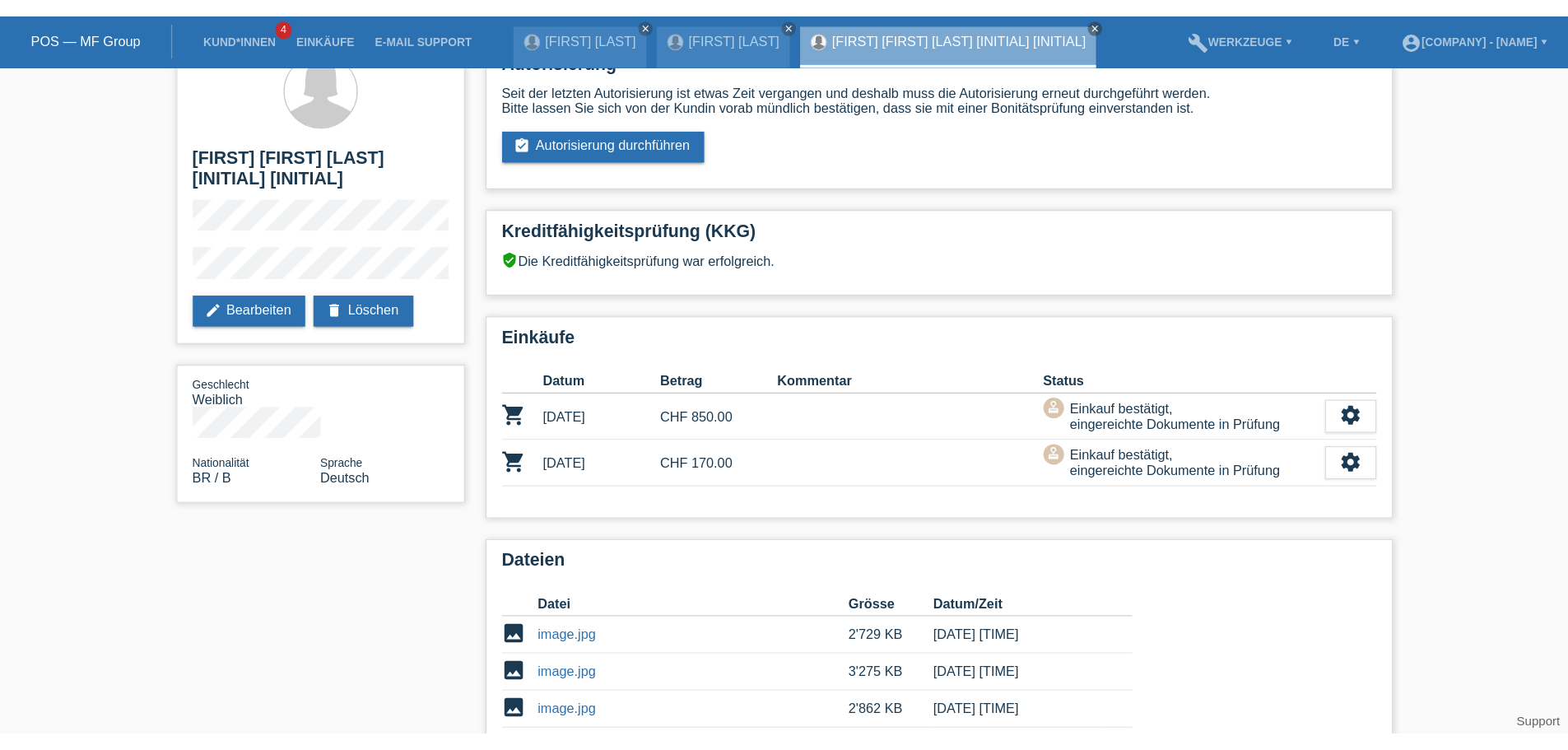 scroll, scrollTop: 0, scrollLeft: 0, axis: both 